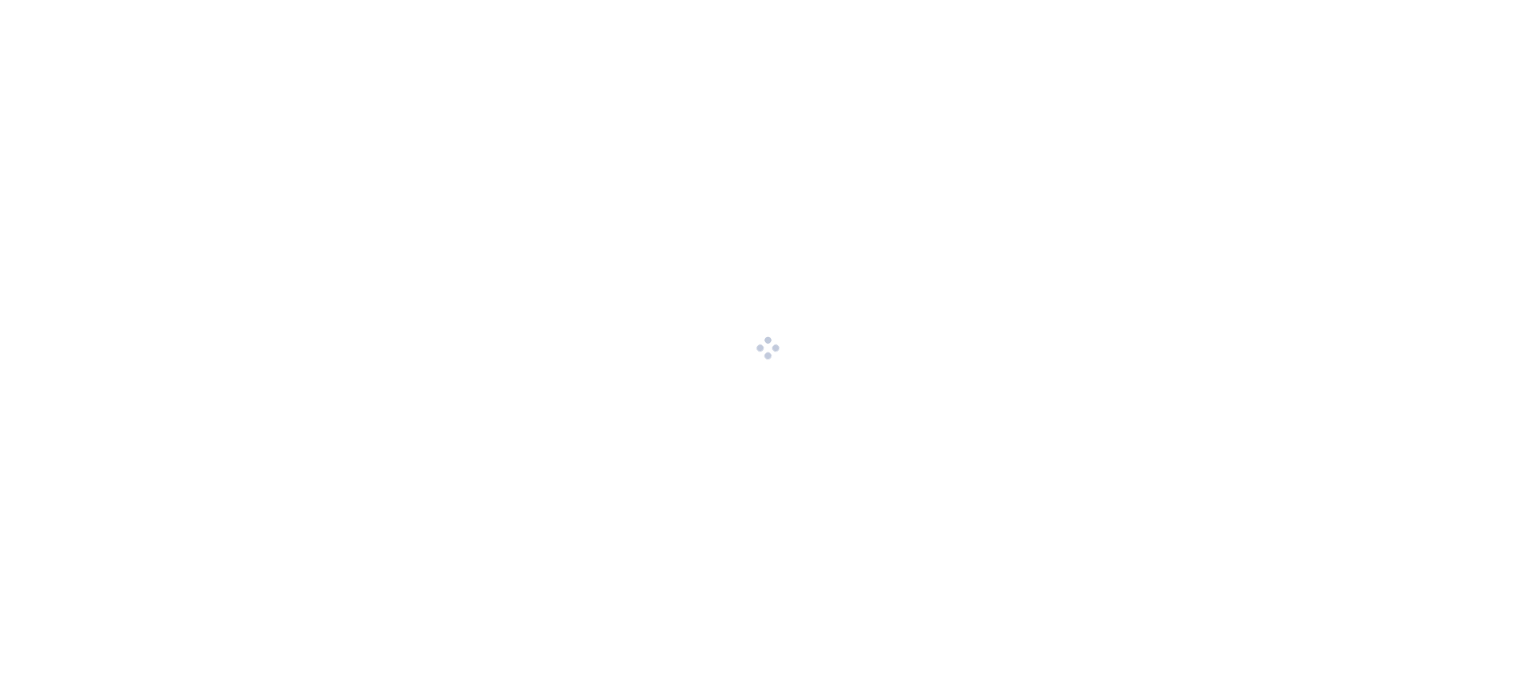 scroll, scrollTop: 0, scrollLeft: 0, axis: both 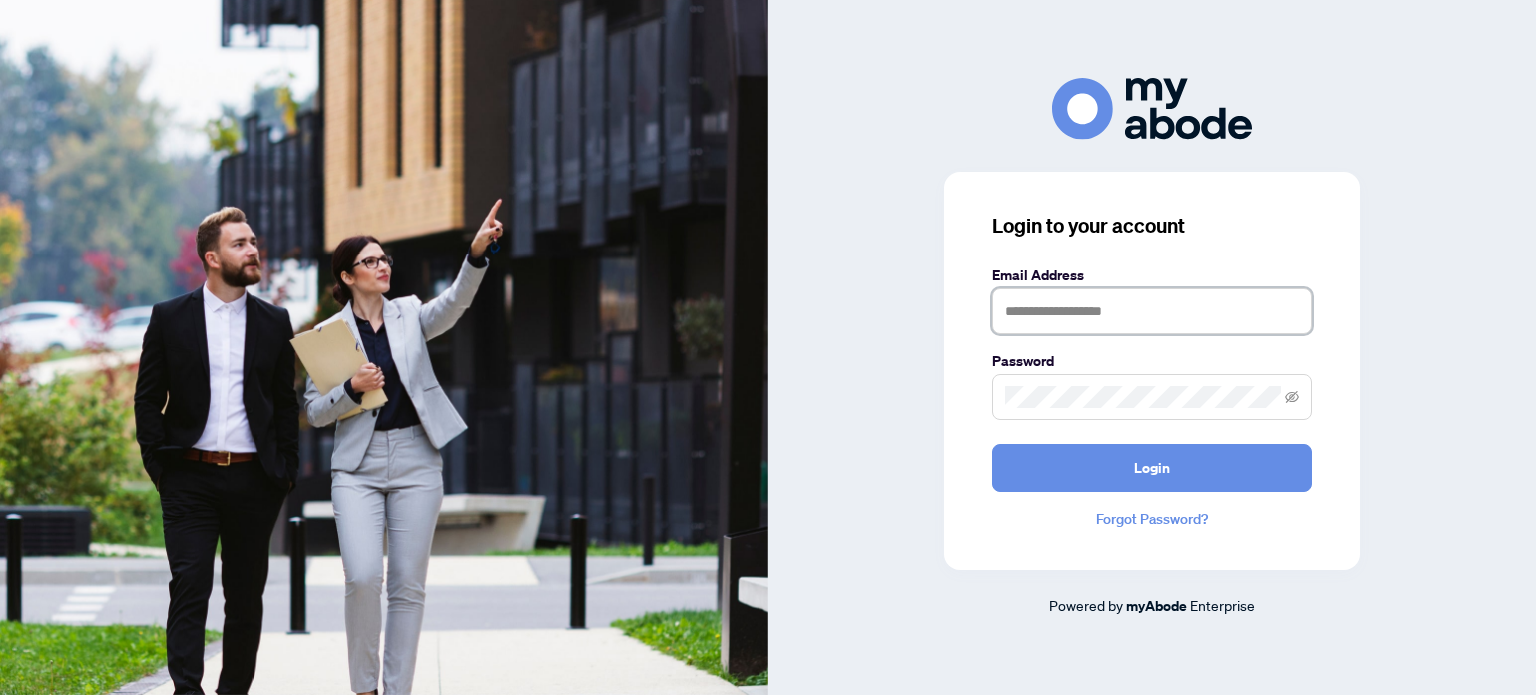 click at bounding box center [1152, 311] 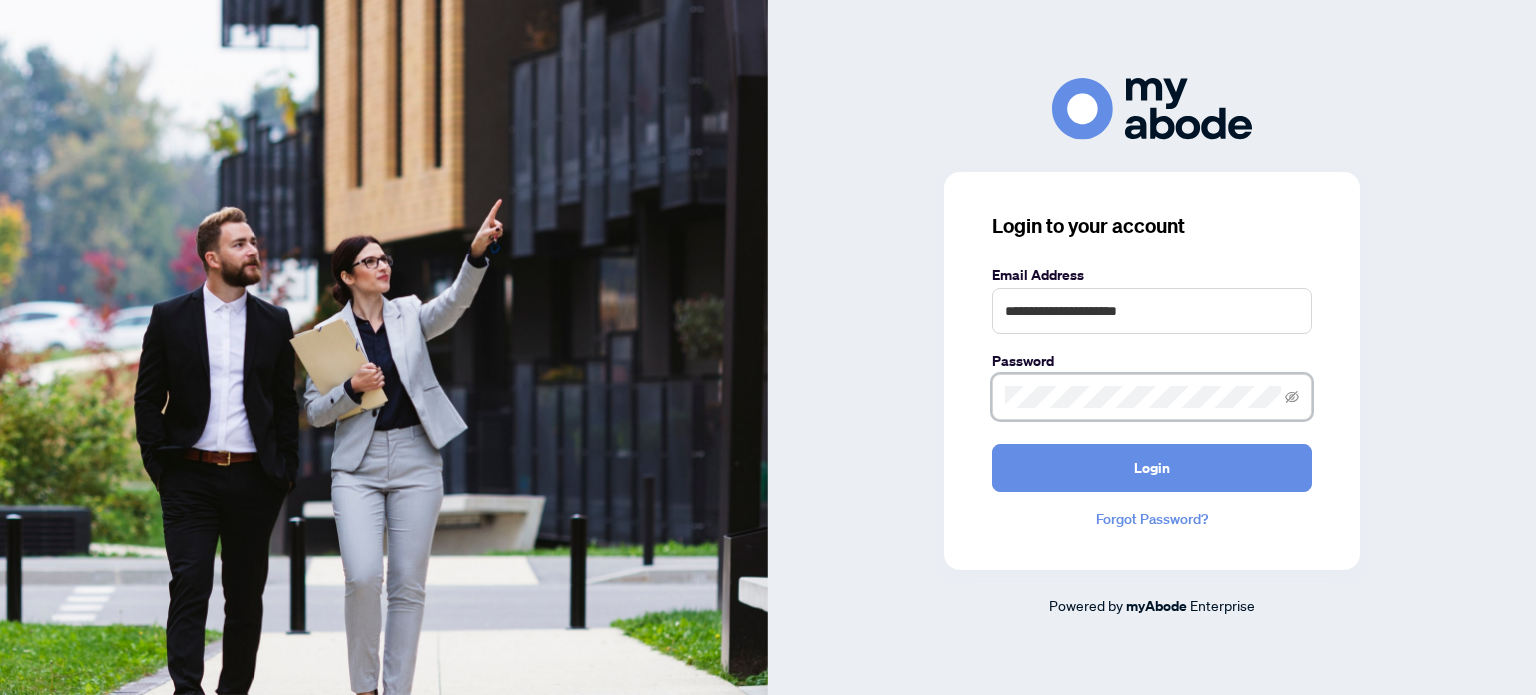 click on "Login" at bounding box center [1152, 468] 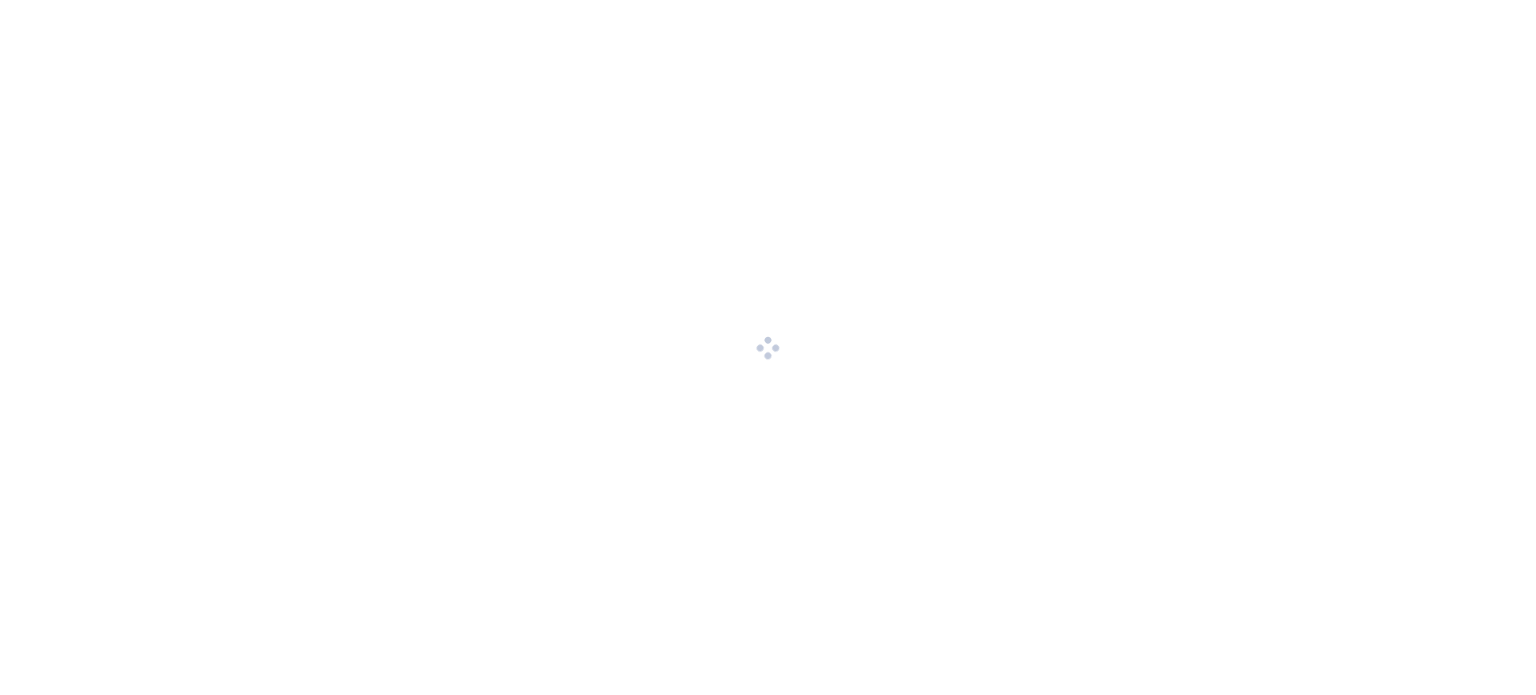 scroll, scrollTop: 0, scrollLeft: 0, axis: both 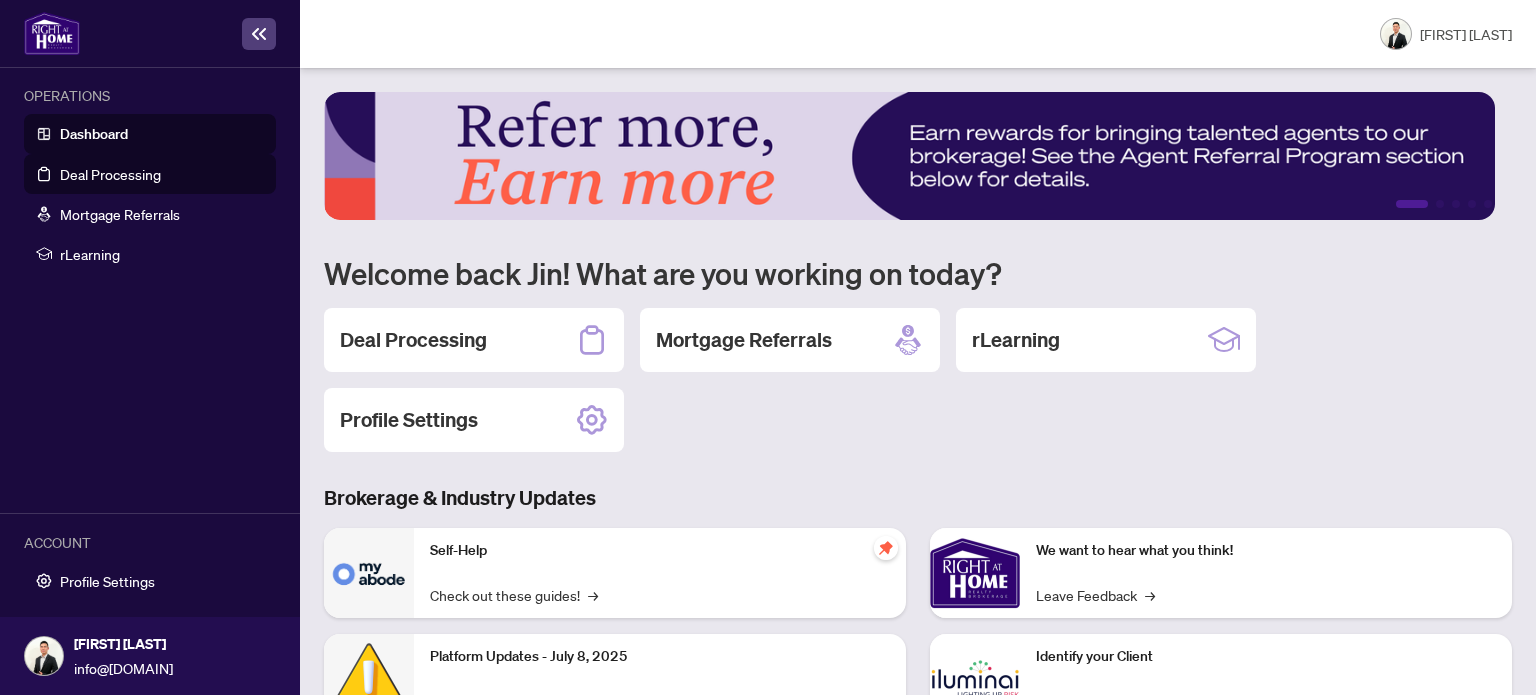 click on "Deal Processing" at bounding box center (110, 174) 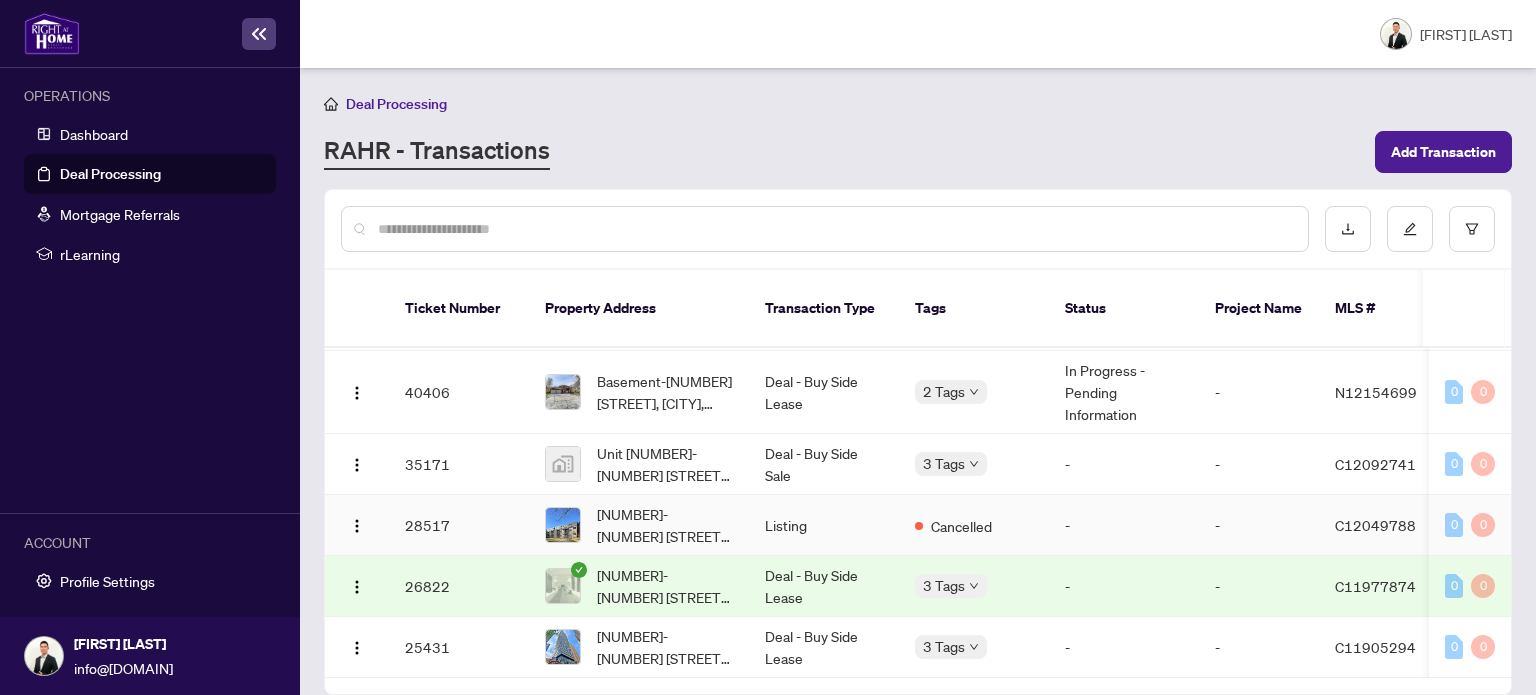 scroll, scrollTop: 0, scrollLeft: 0, axis: both 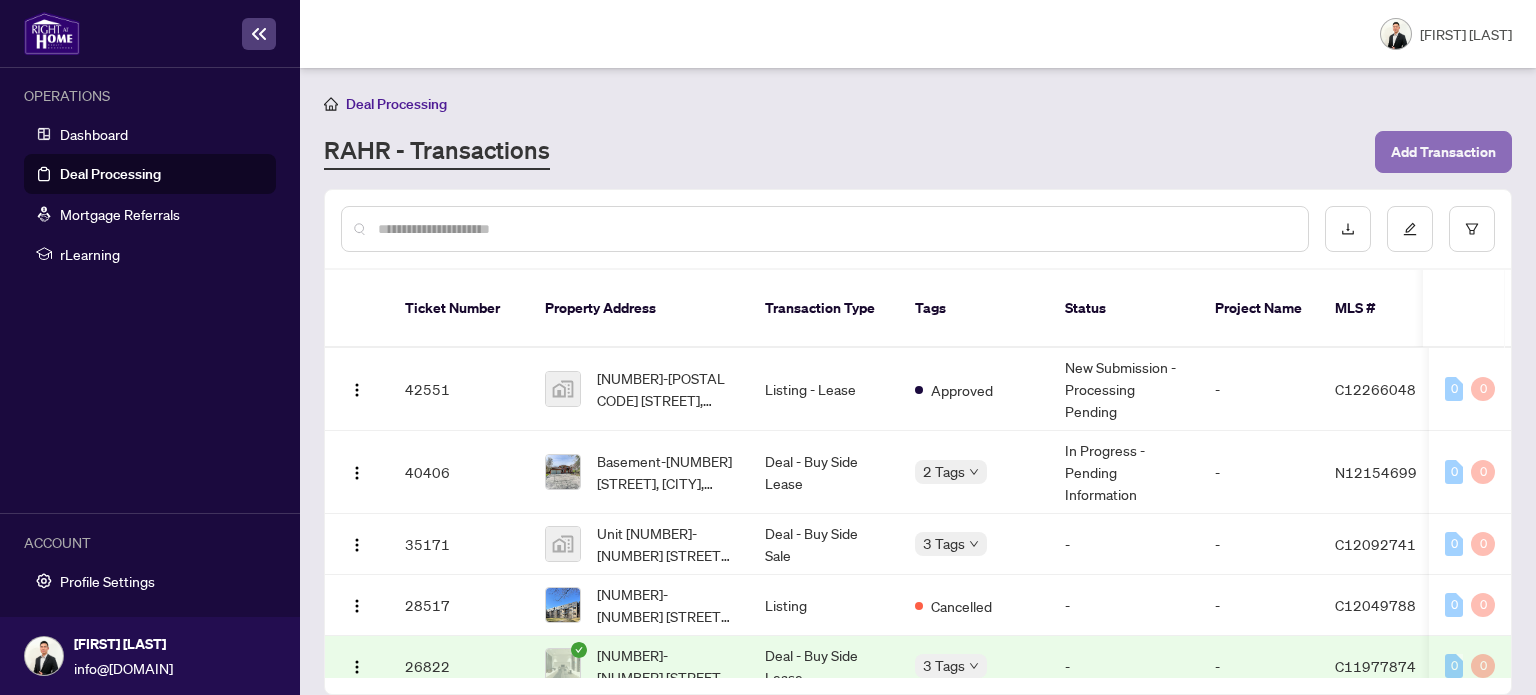 click on "Add Transaction" at bounding box center [1443, 152] 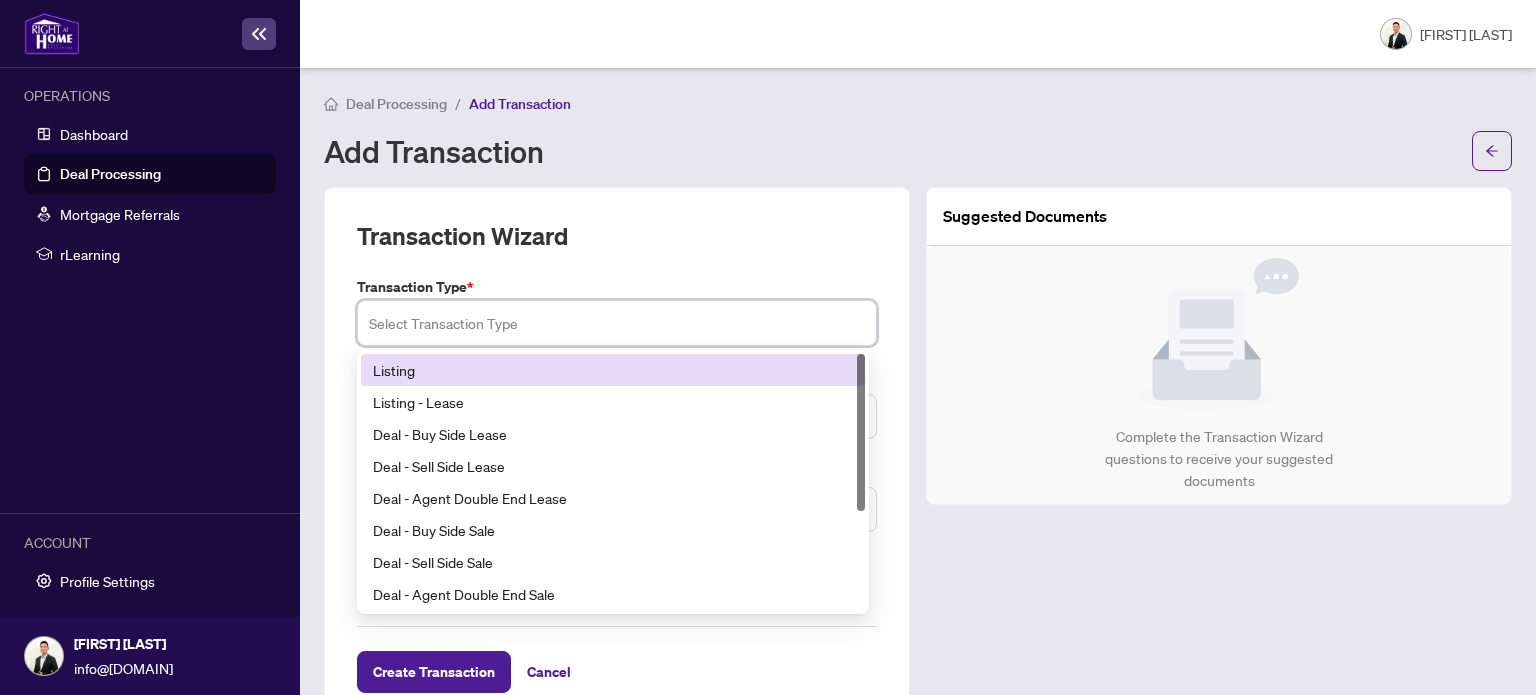 click at bounding box center (617, 323) 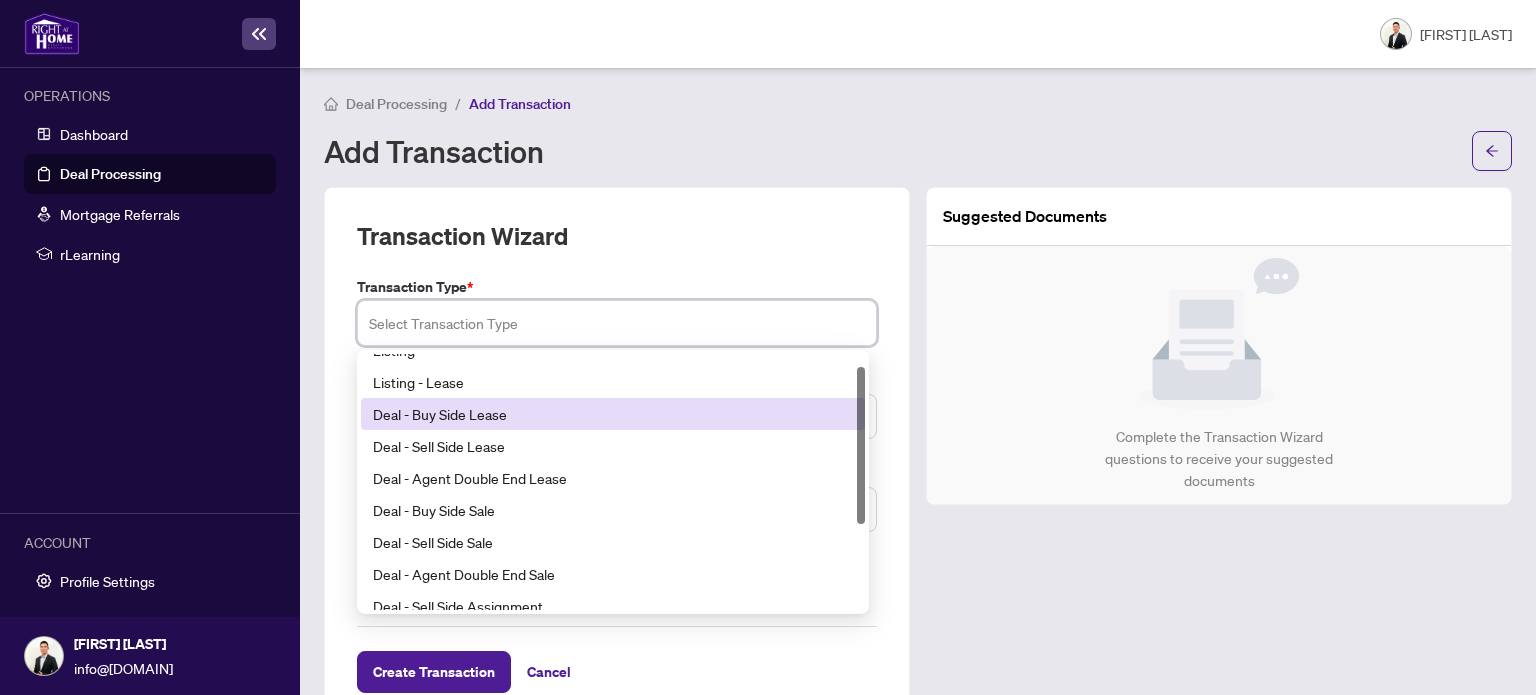 scroll, scrollTop: 21, scrollLeft: 0, axis: vertical 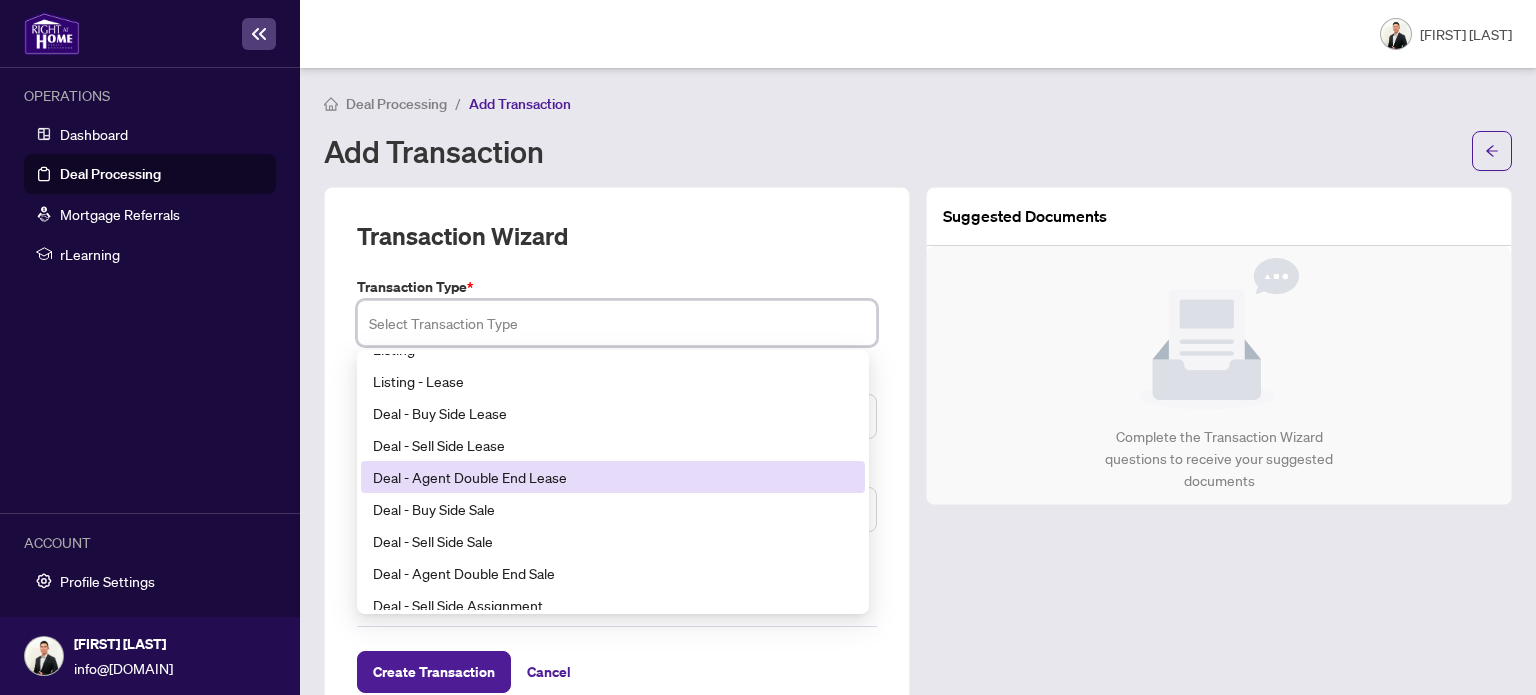 click on "Deal - Agent Double End Lease" at bounding box center [613, 477] 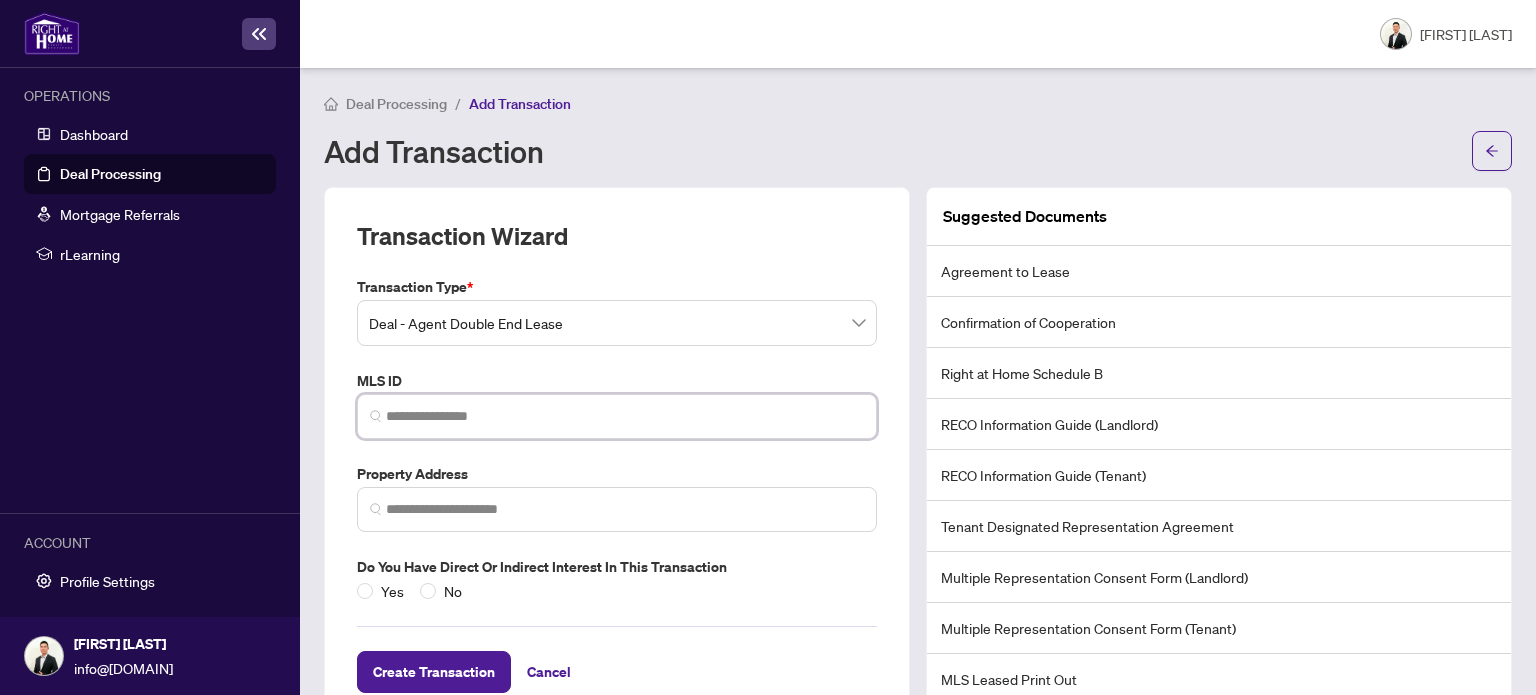 click at bounding box center [625, 416] 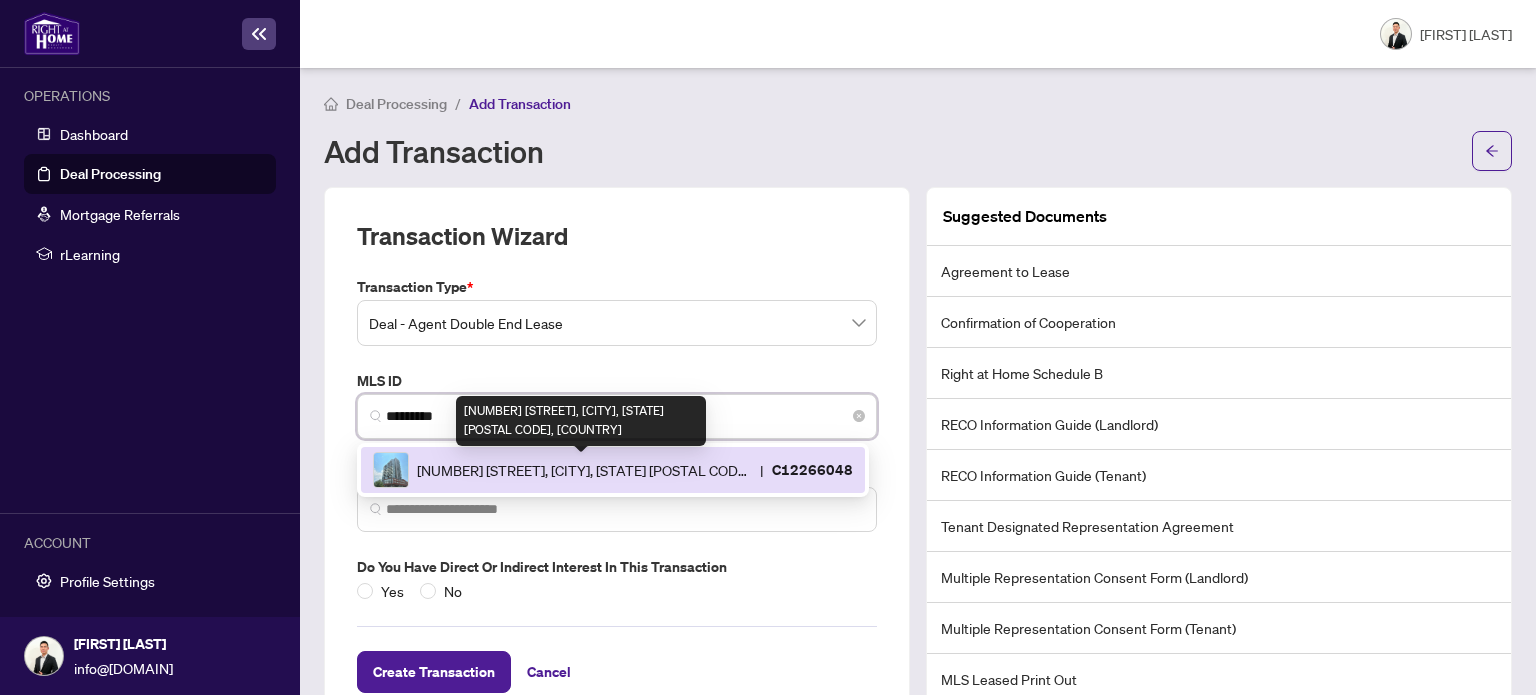 click on "[NUMBER] [STREET], [CITY], [STATE] [POSTAL CODE], [COUNTRY]" at bounding box center [584, 470] 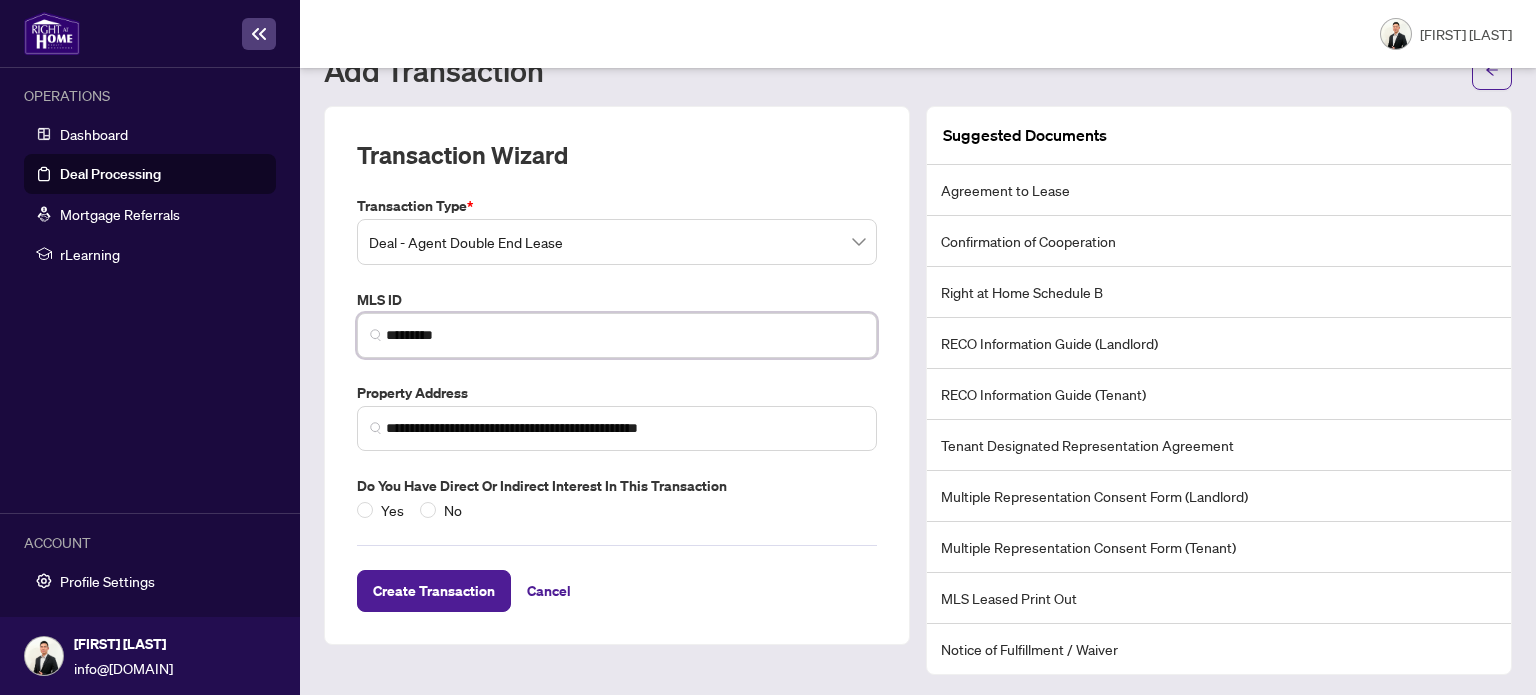 scroll, scrollTop: 81, scrollLeft: 0, axis: vertical 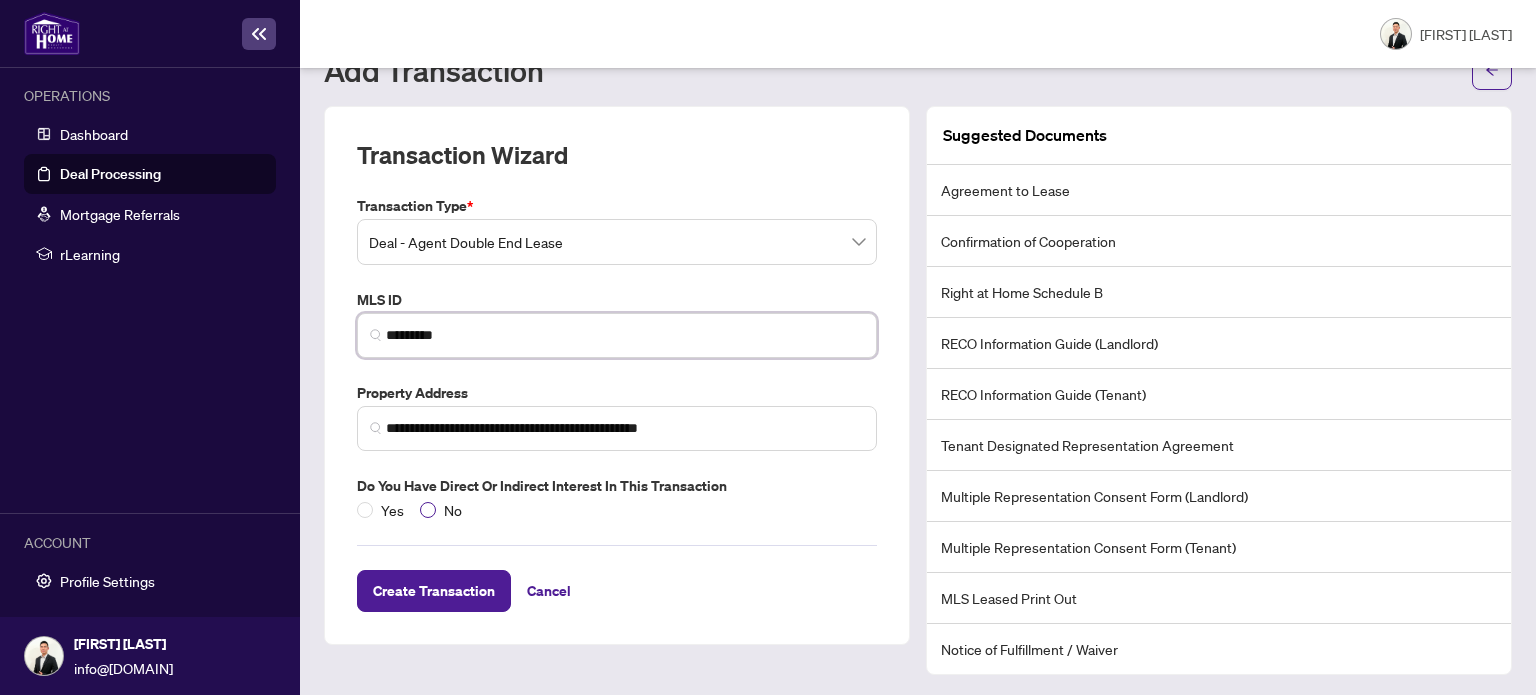 type on "*********" 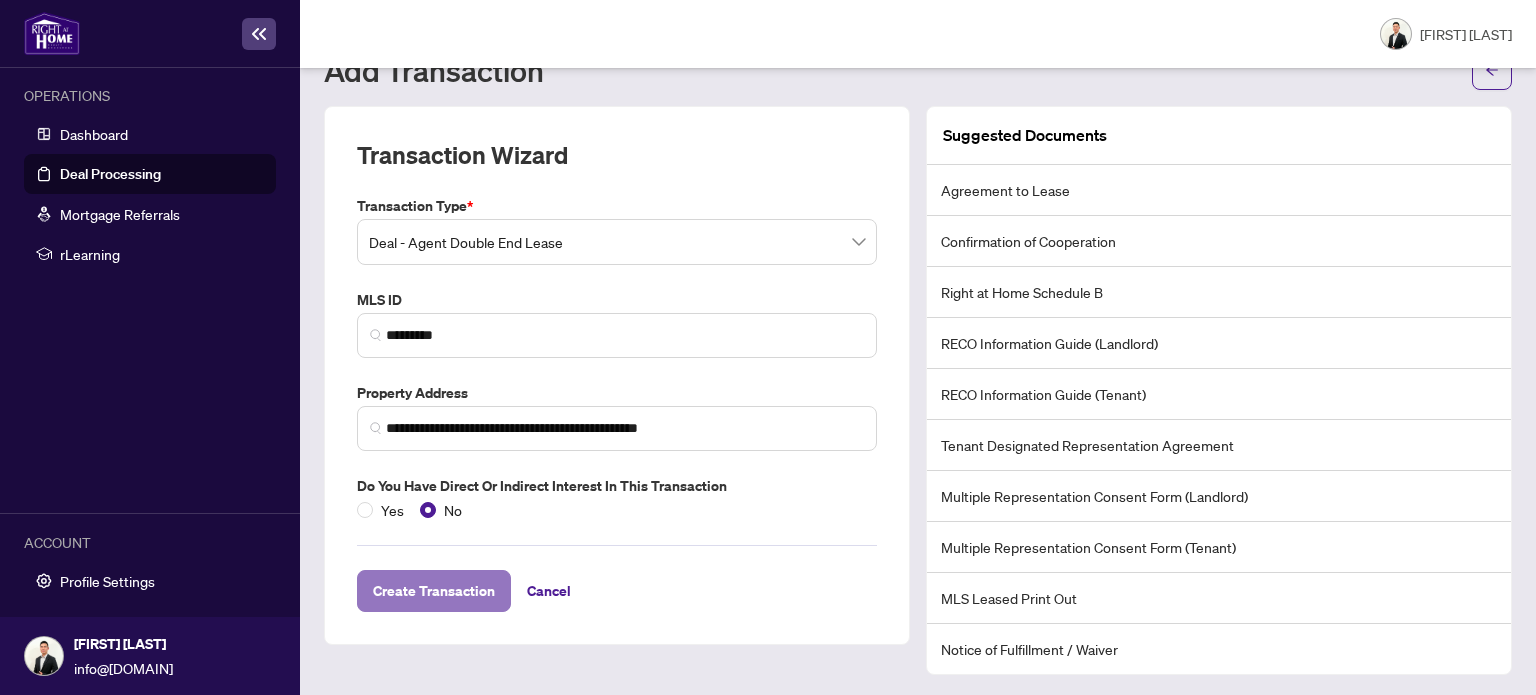 click on "Create Transaction" at bounding box center [434, 591] 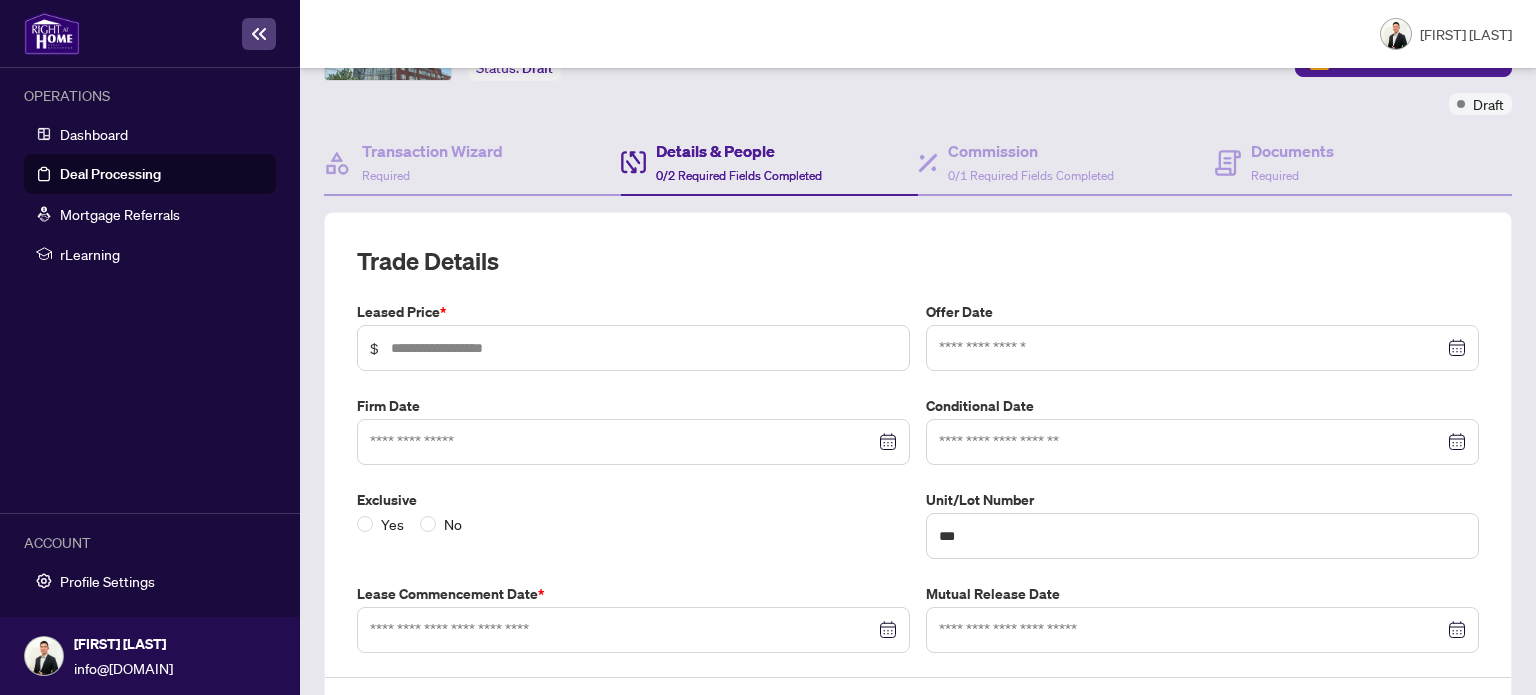 scroll, scrollTop: 151, scrollLeft: 0, axis: vertical 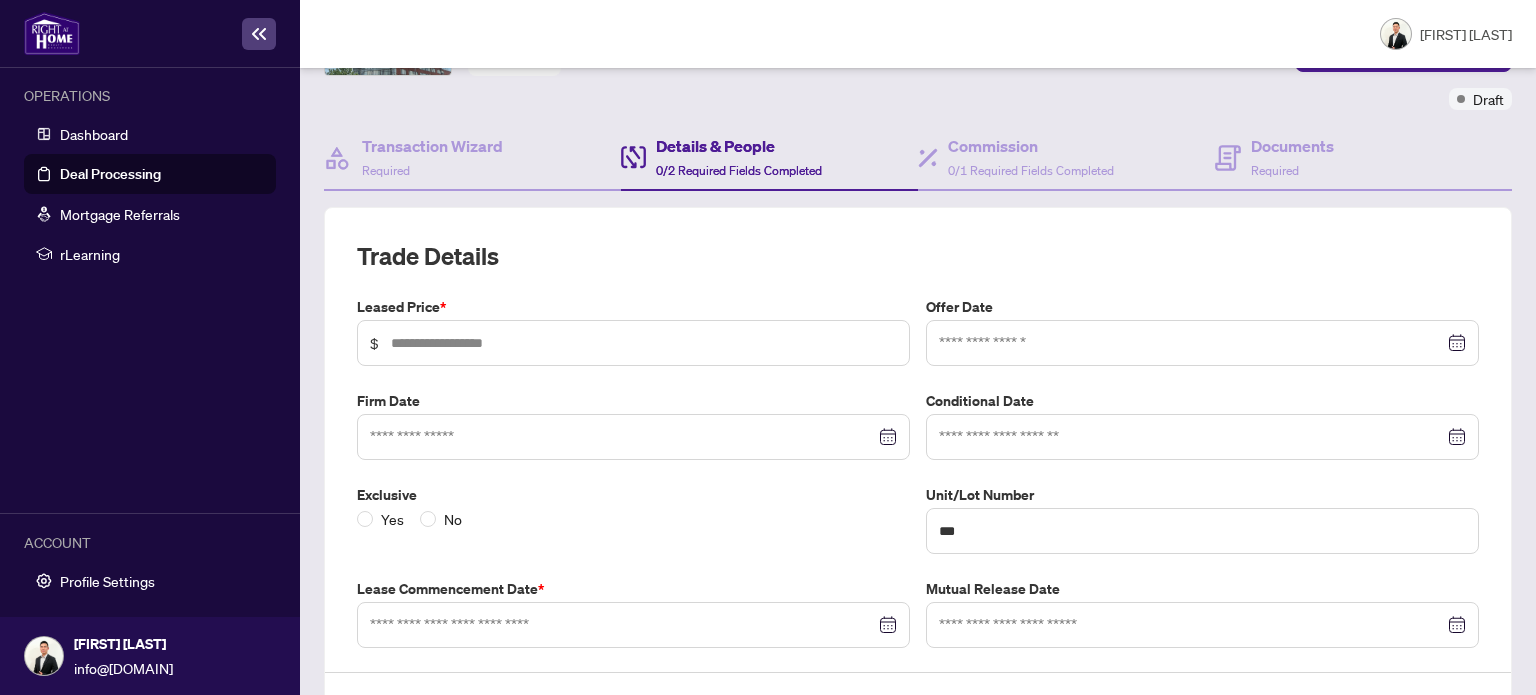 click on "Leased Price * $ Offer Date Firm Date Conditional Date Exclusive Yes No Unit/Lot Number *** Lease Commencement Date * Mutual Release Date Deposit No  deposit  added yet. Add Deposit" at bounding box center (918, 573) 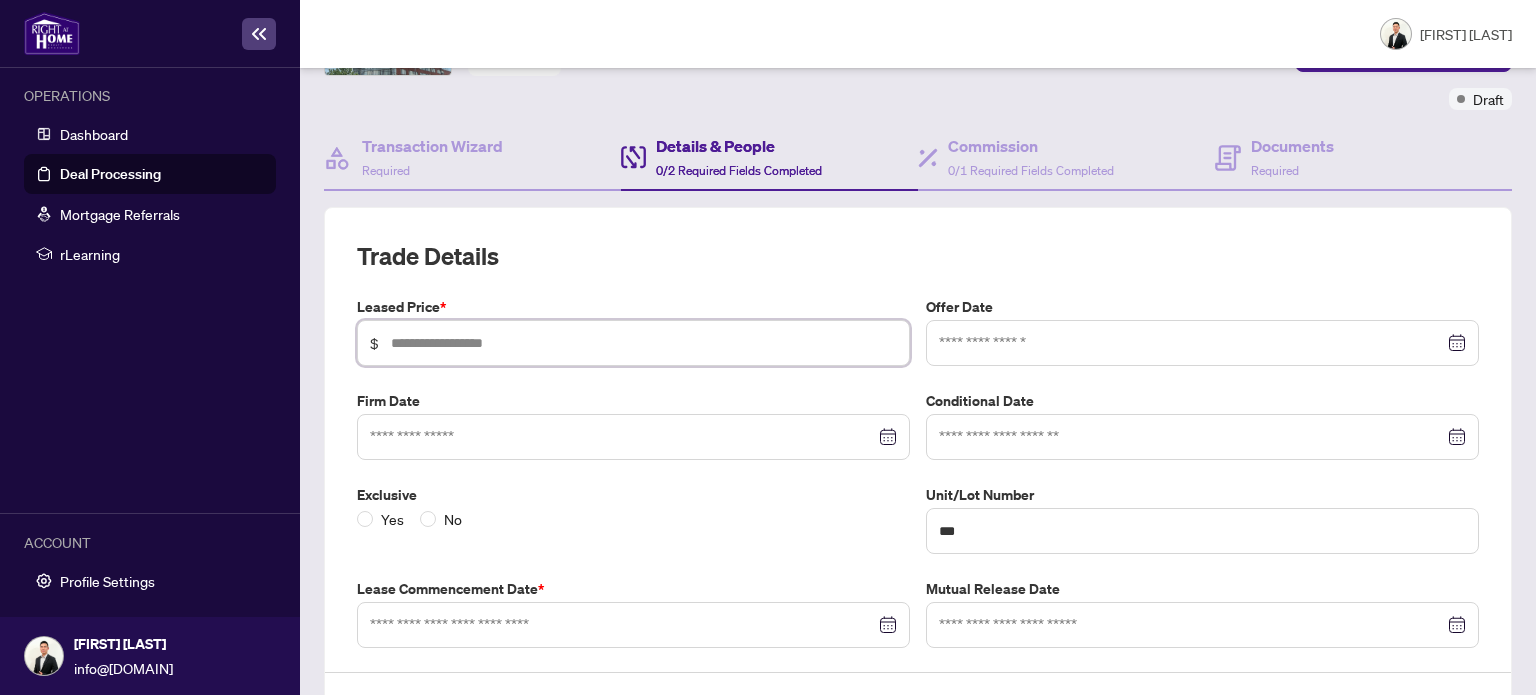 click at bounding box center (644, 343) 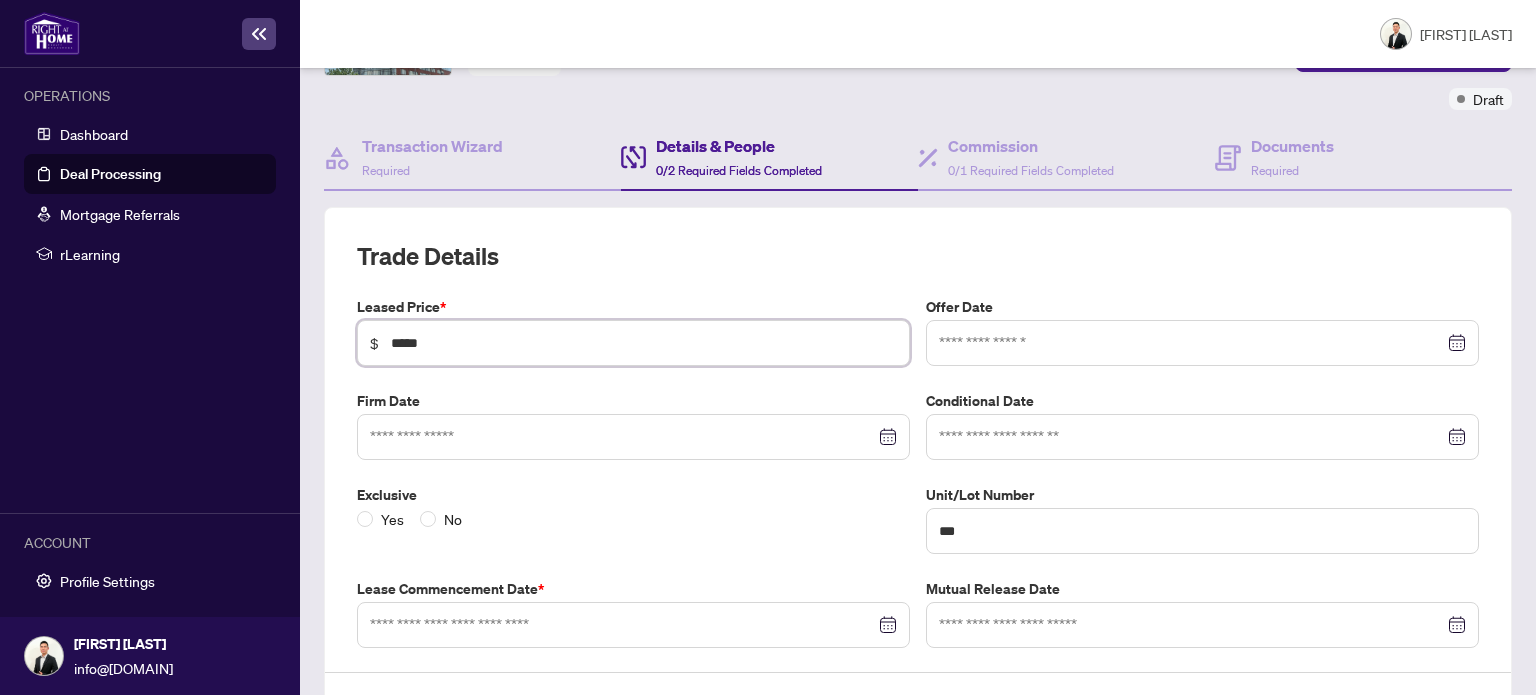 type on "*****" 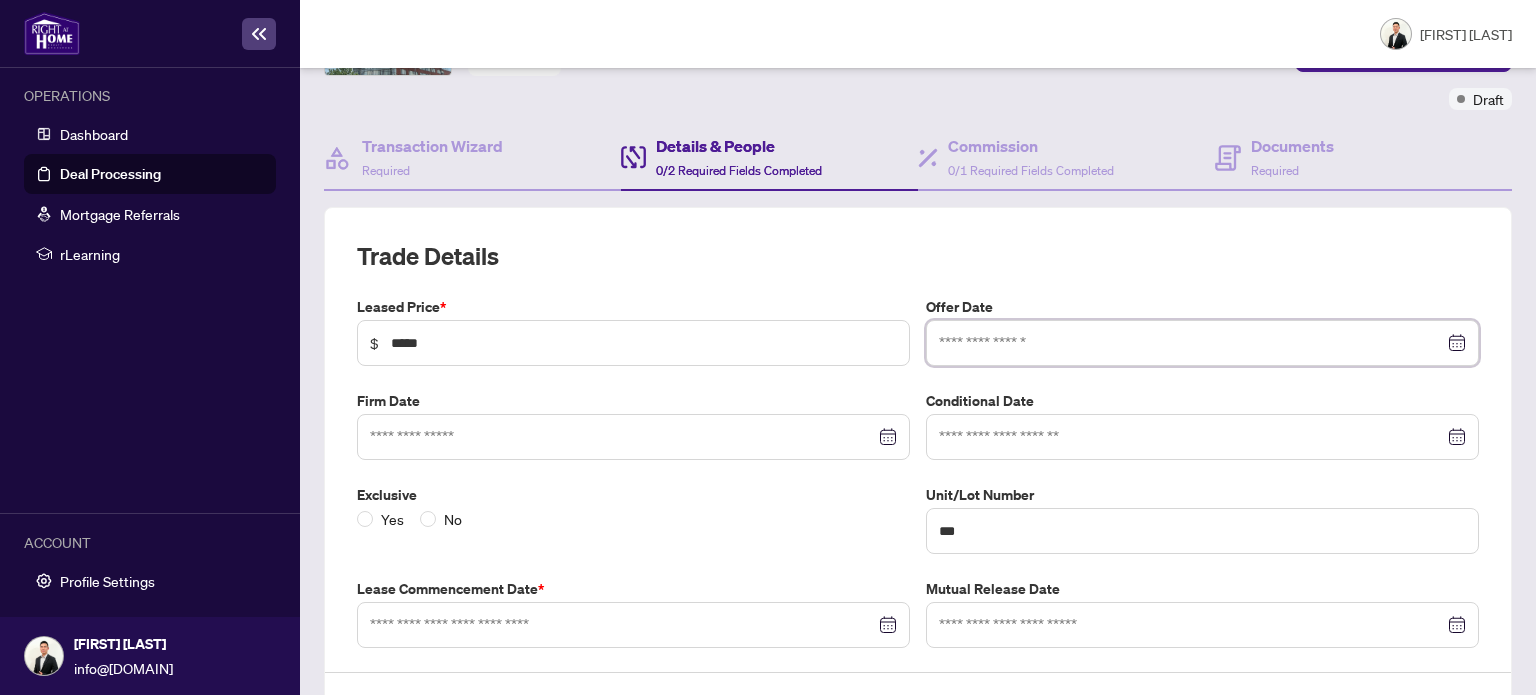 click at bounding box center [1191, 343] 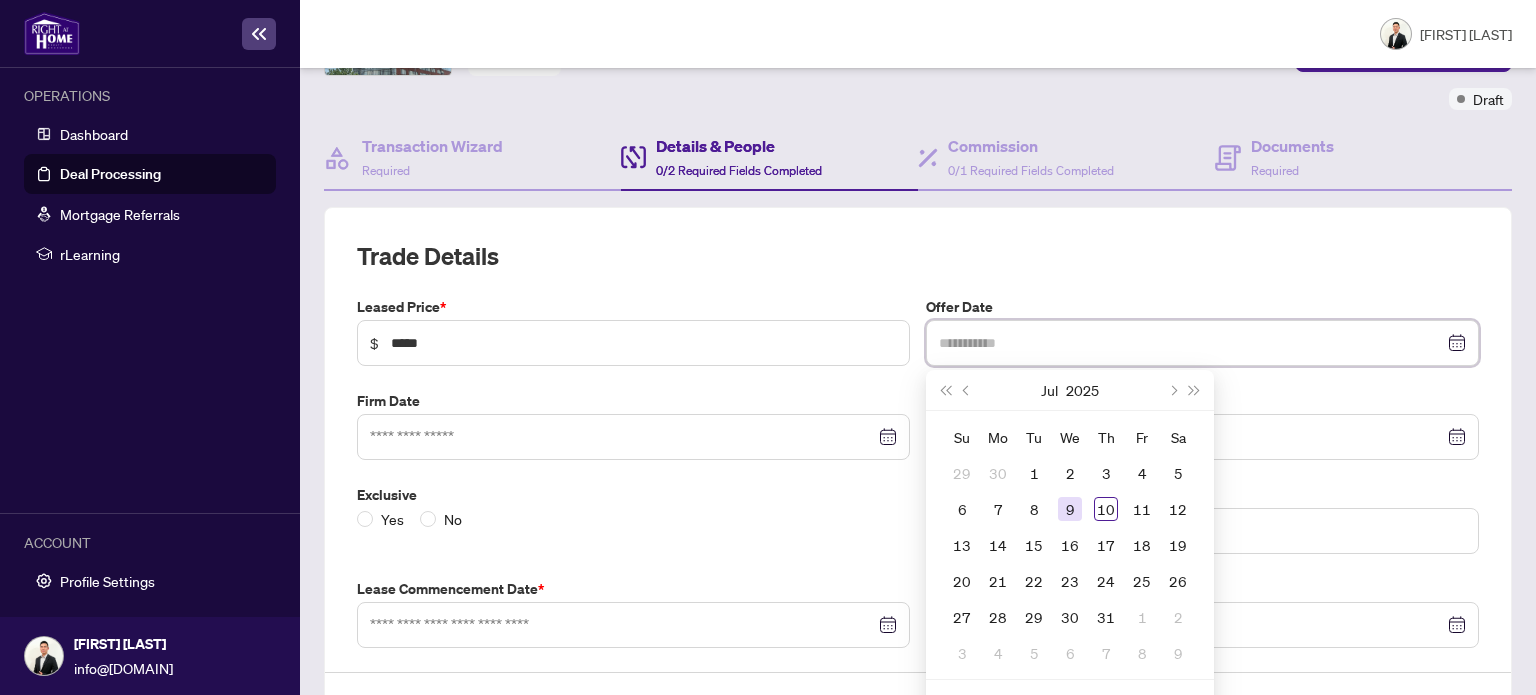 type on "**********" 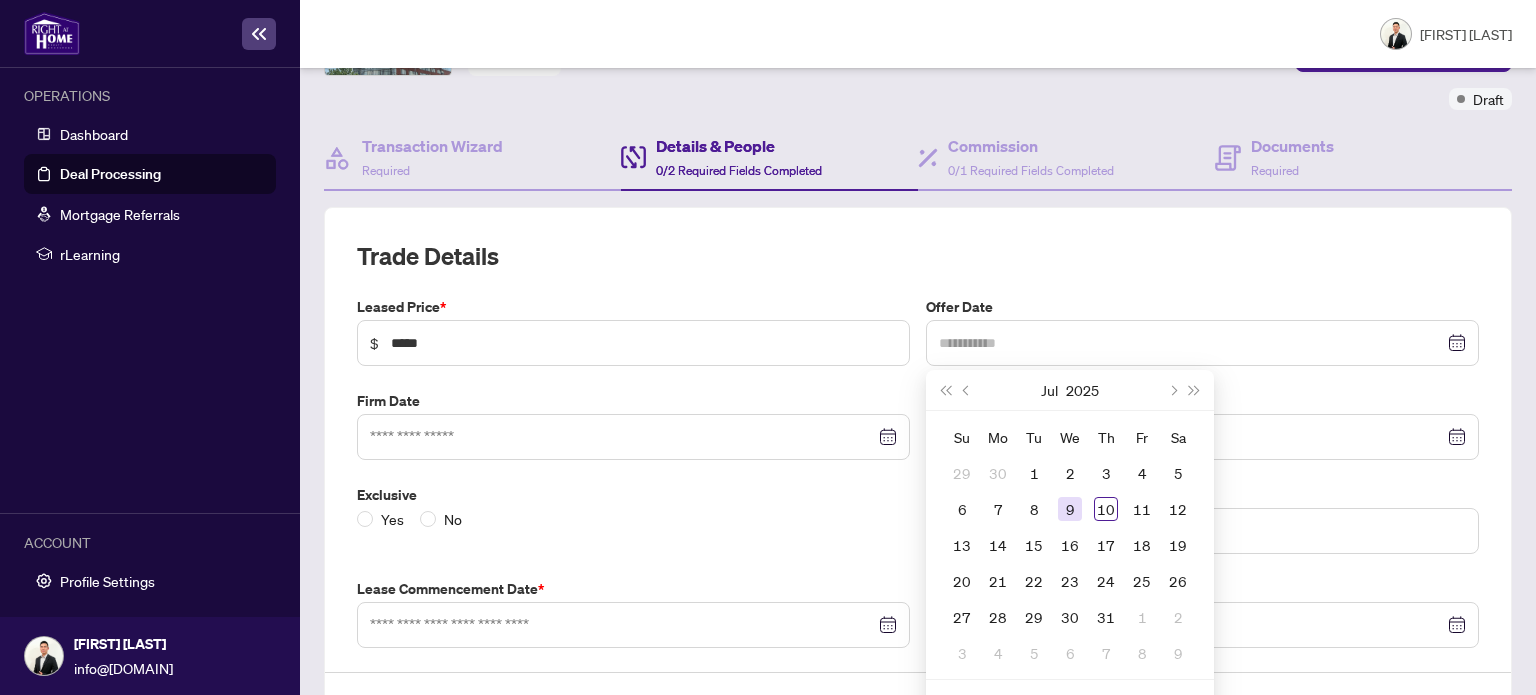 click on "9" at bounding box center (1070, 509) 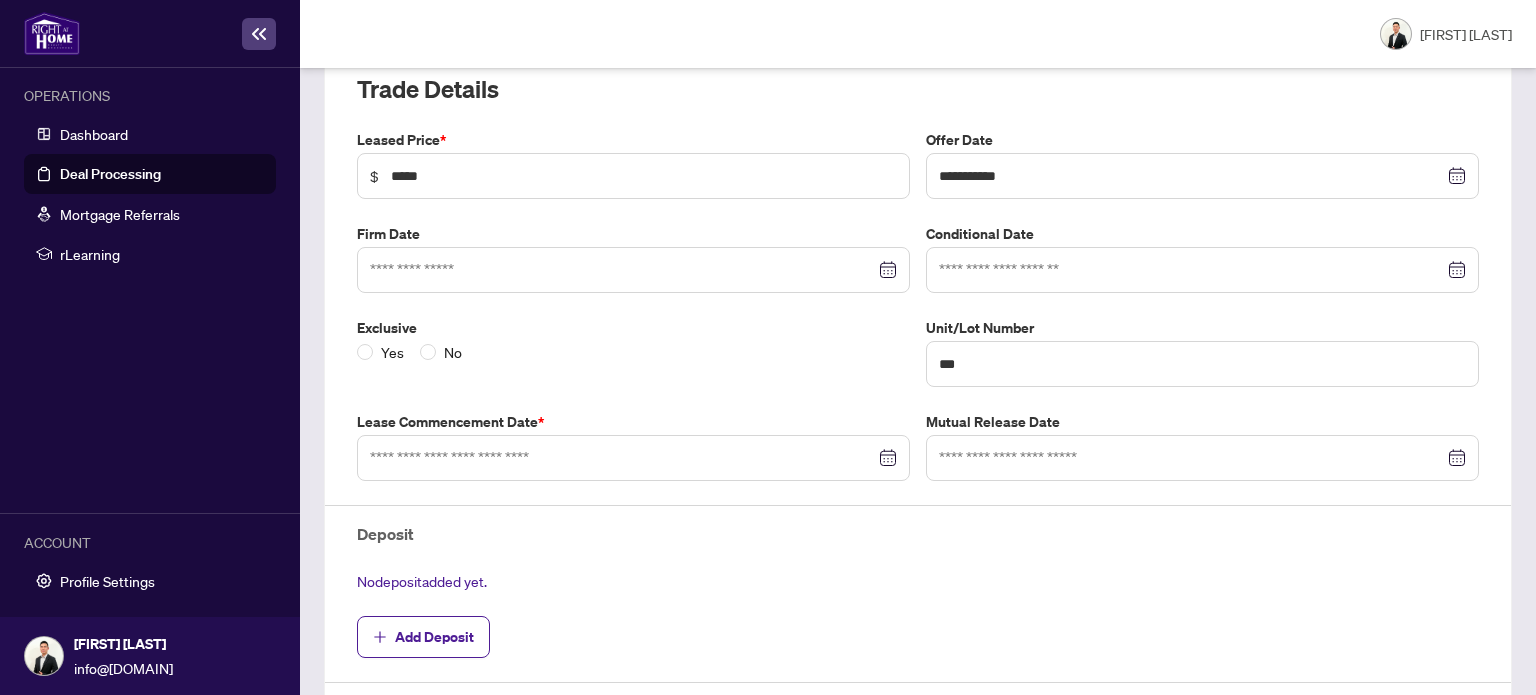 scroll, scrollTop: 319, scrollLeft: 0, axis: vertical 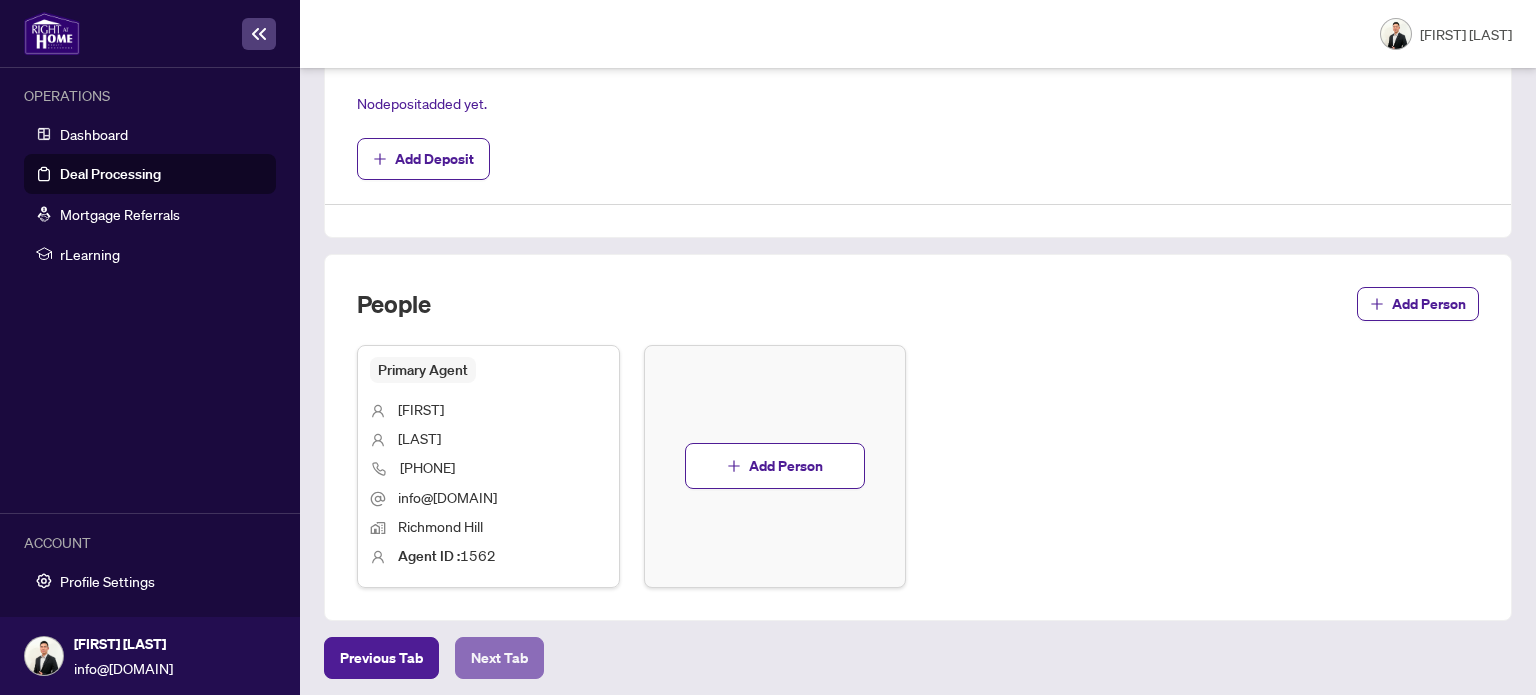 click on "Next Tab" at bounding box center (499, 658) 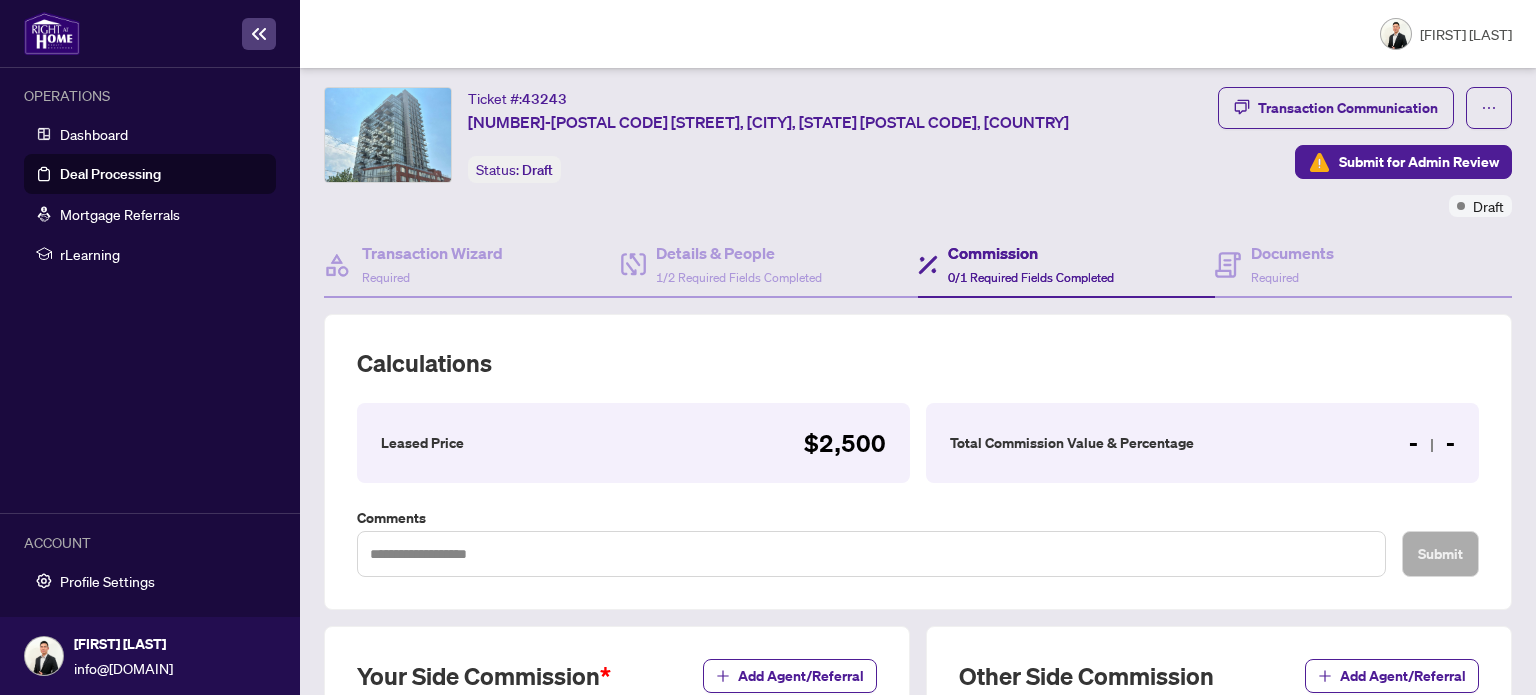 scroll, scrollTop: 504, scrollLeft: 0, axis: vertical 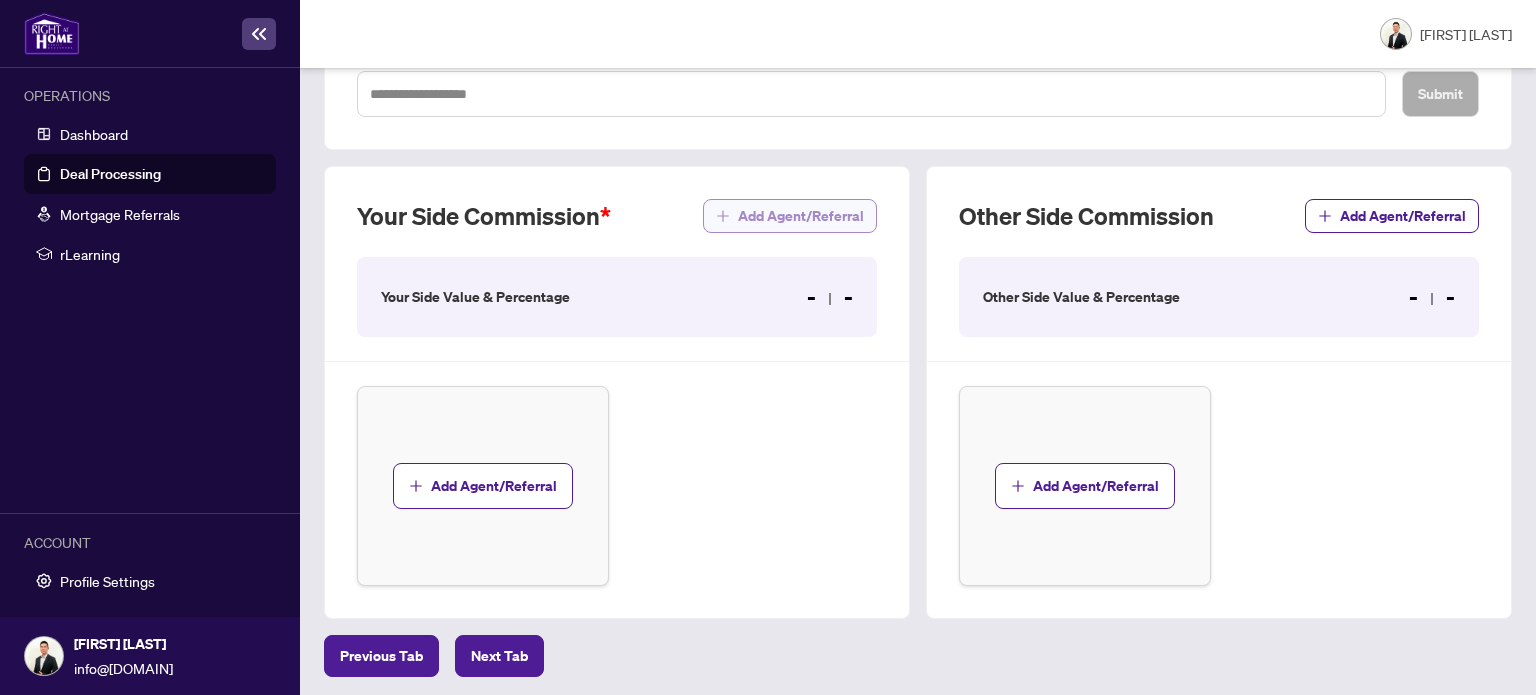 click on "Add Agent/Referral" at bounding box center (801, 216) 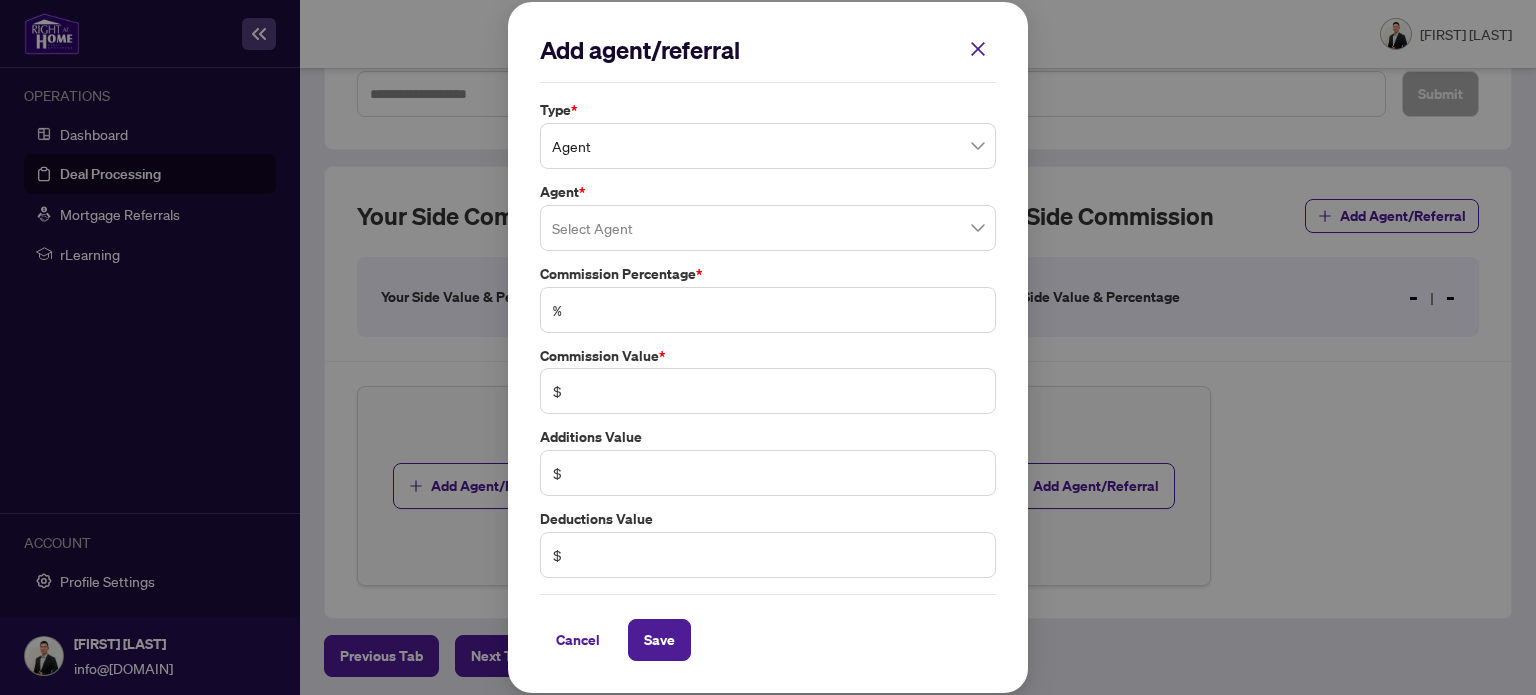 click at bounding box center [768, 228] 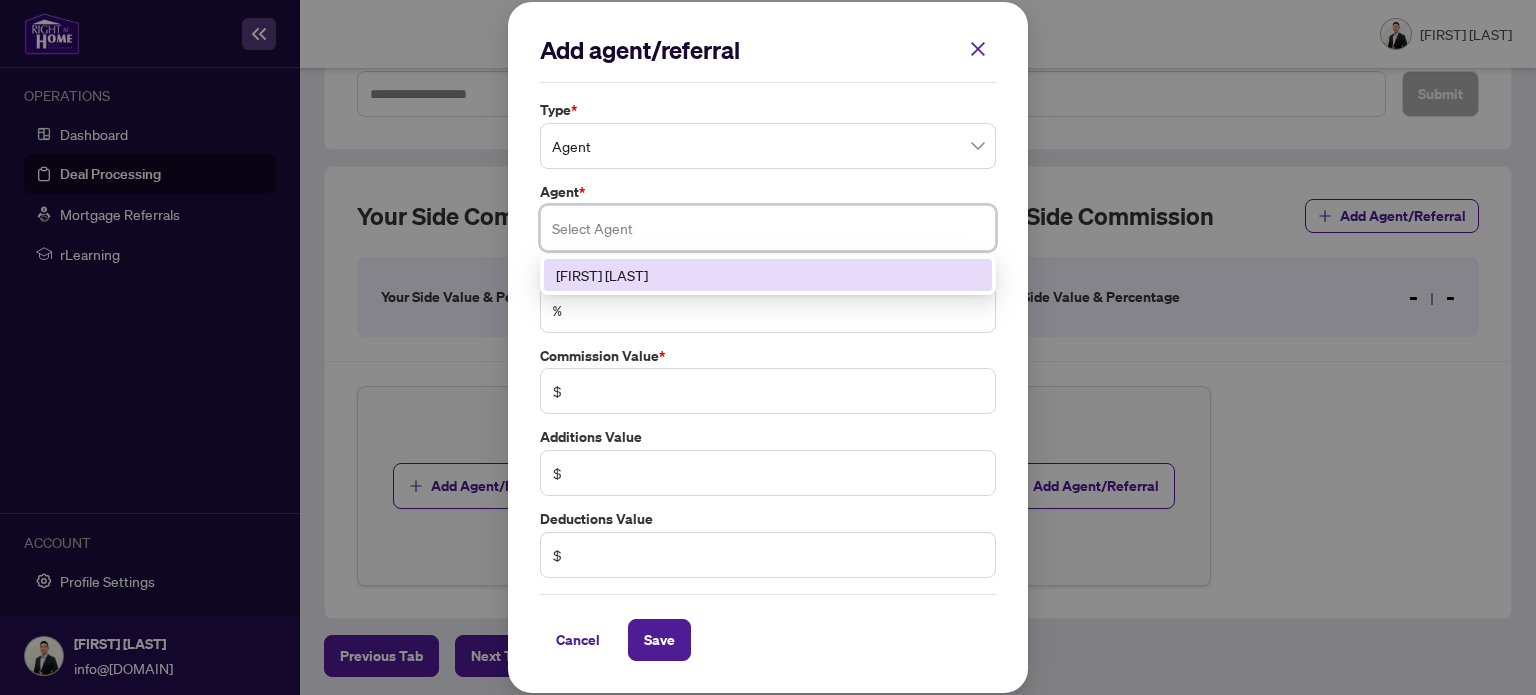 click on "[FIRST] [LAST]" at bounding box center (768, 275) 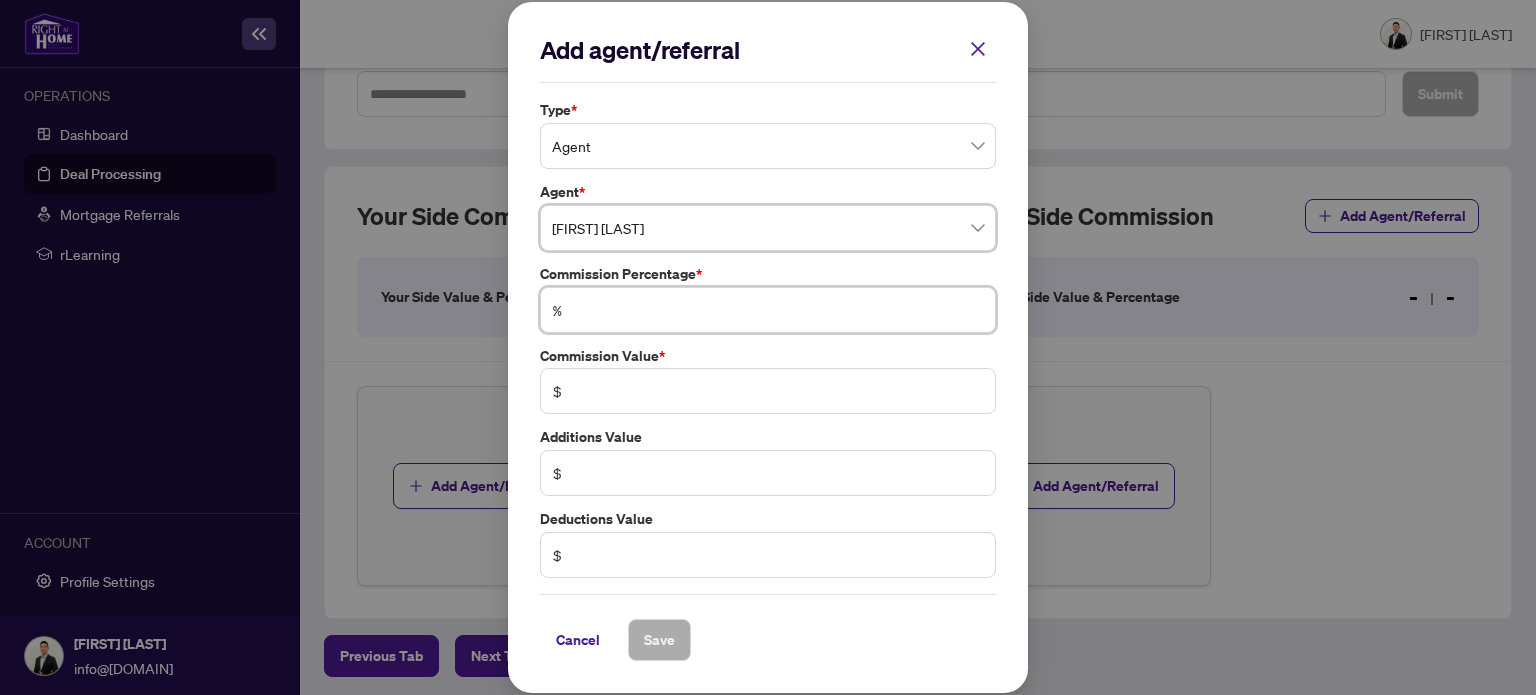 click at bounding box center [778, 310] 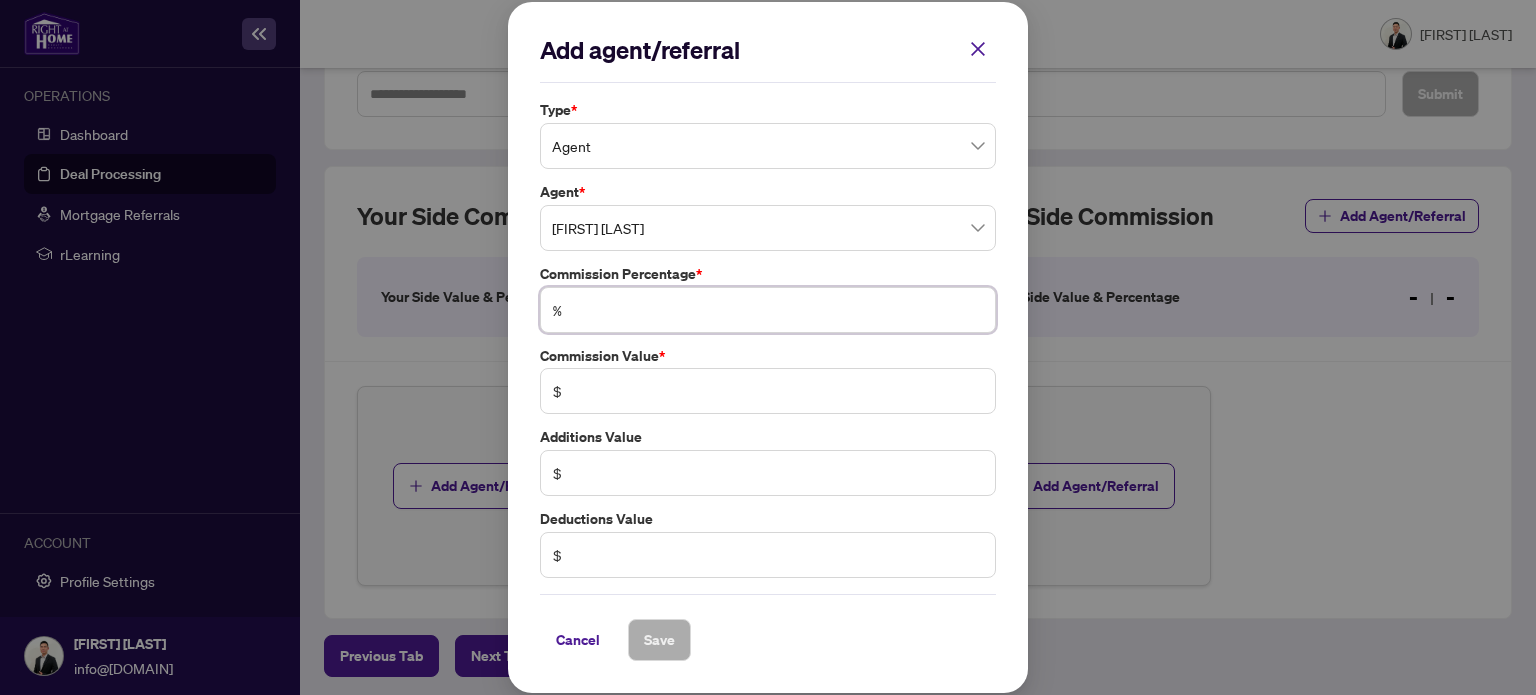 type on "*" 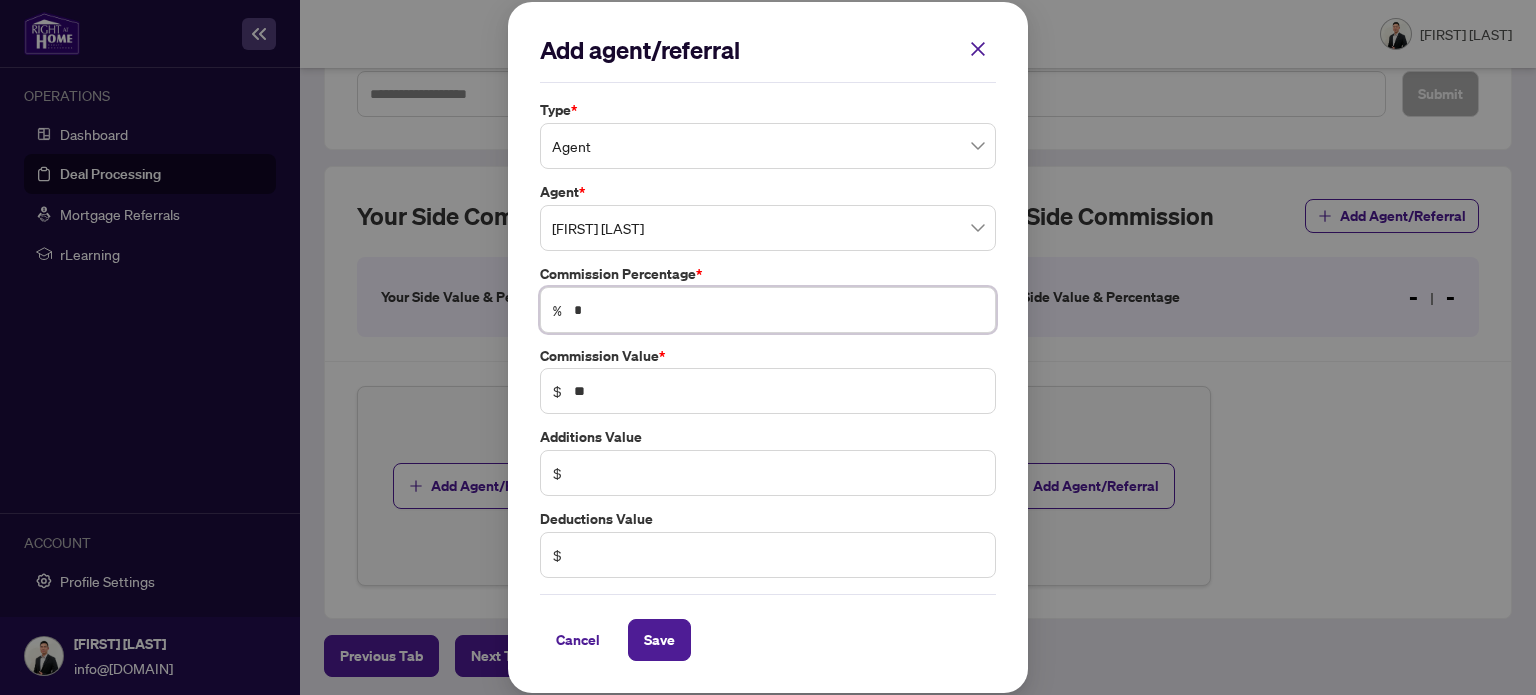 type on "**" 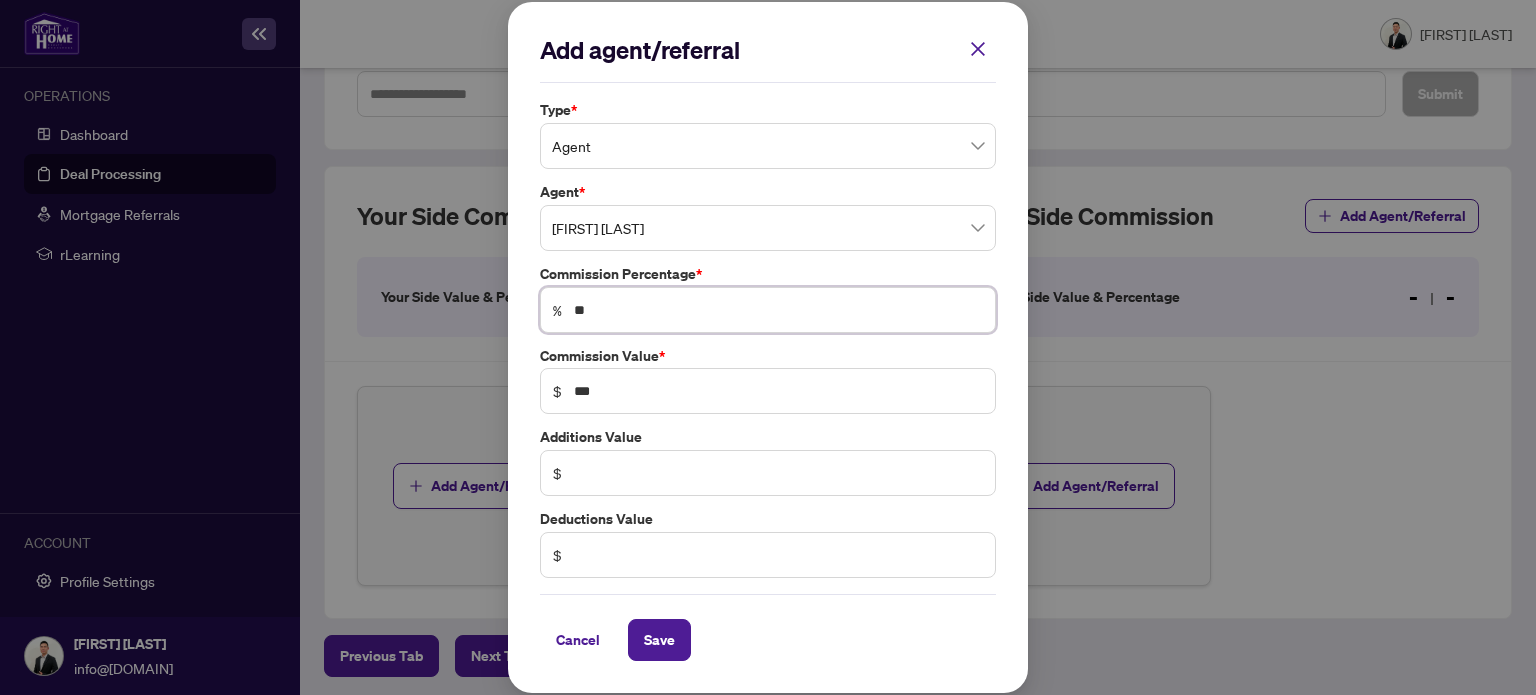 type on "***" 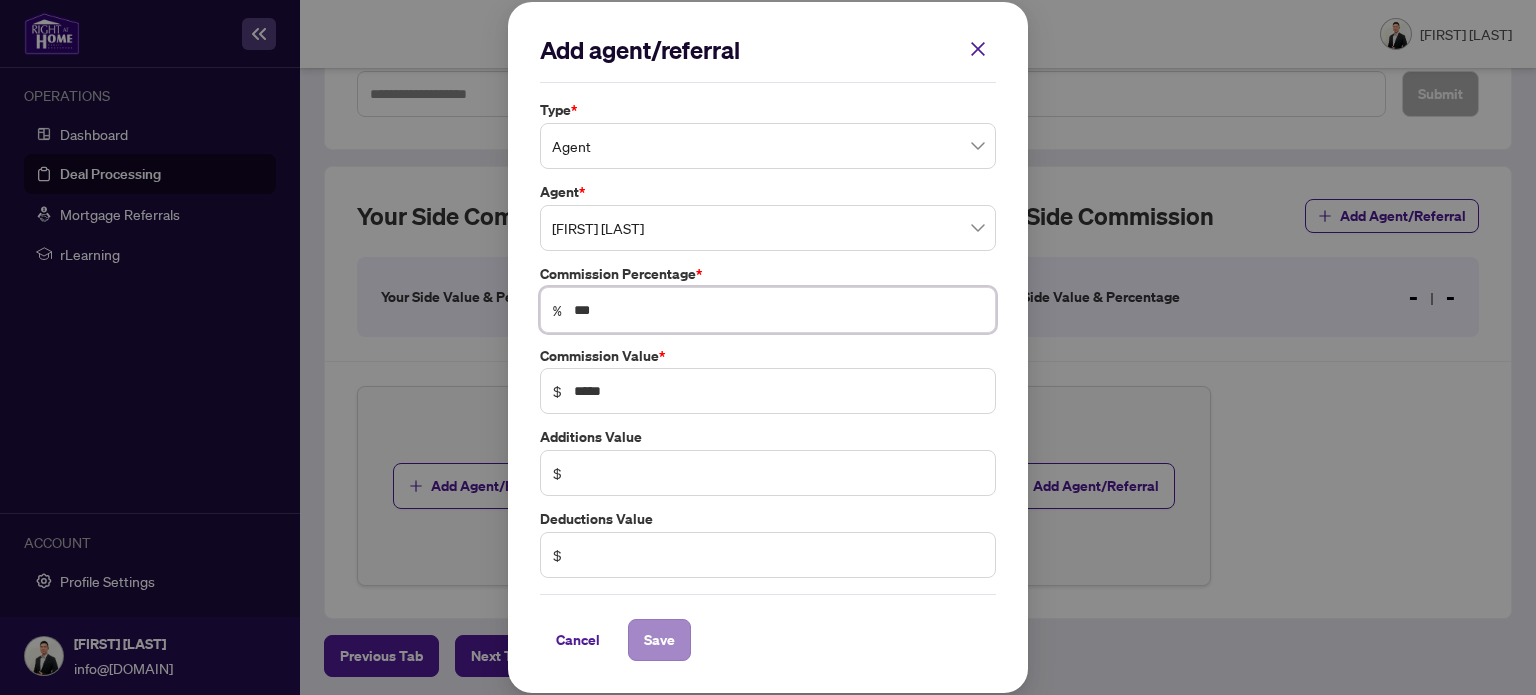 type on "***" 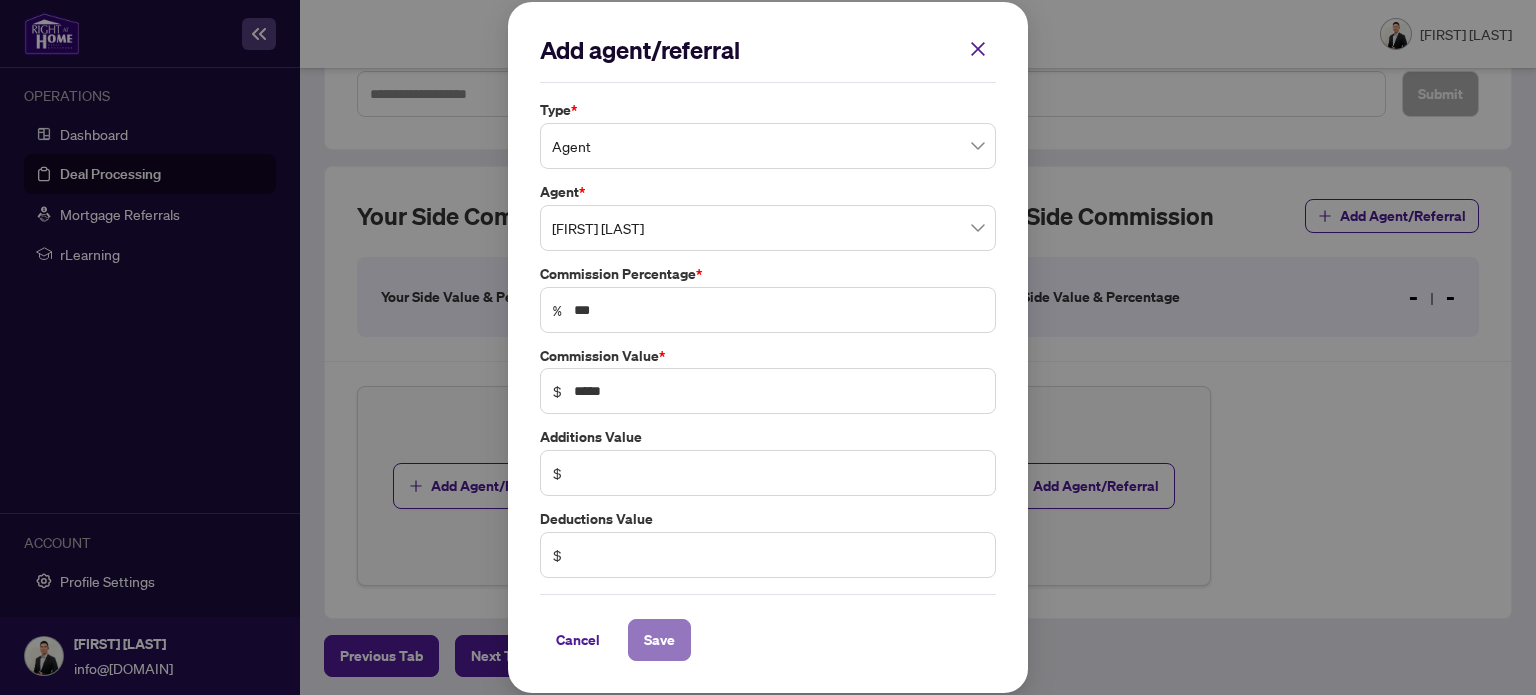 click on "Save" at bounding box center (659, 640) 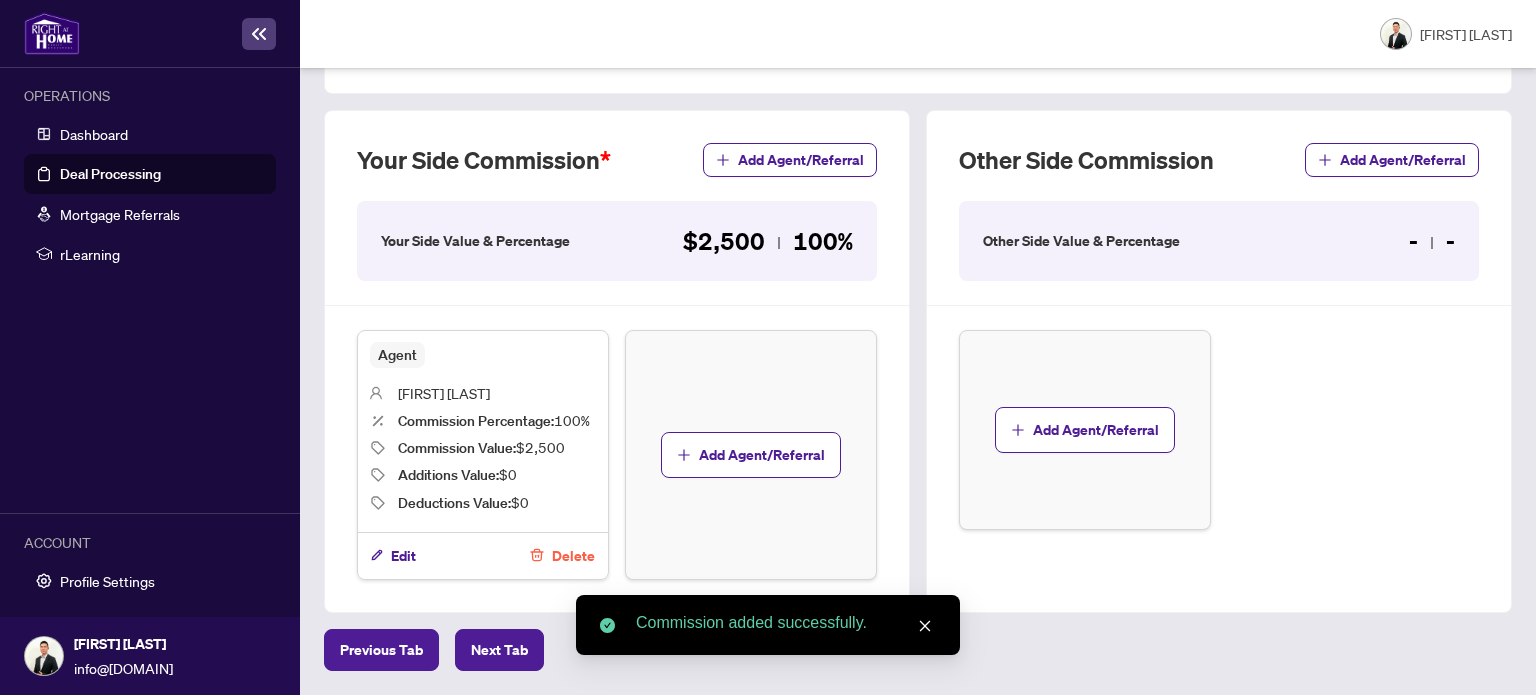 scroll, scrollTop: 764, scrollLeft: 0, axis: vertical 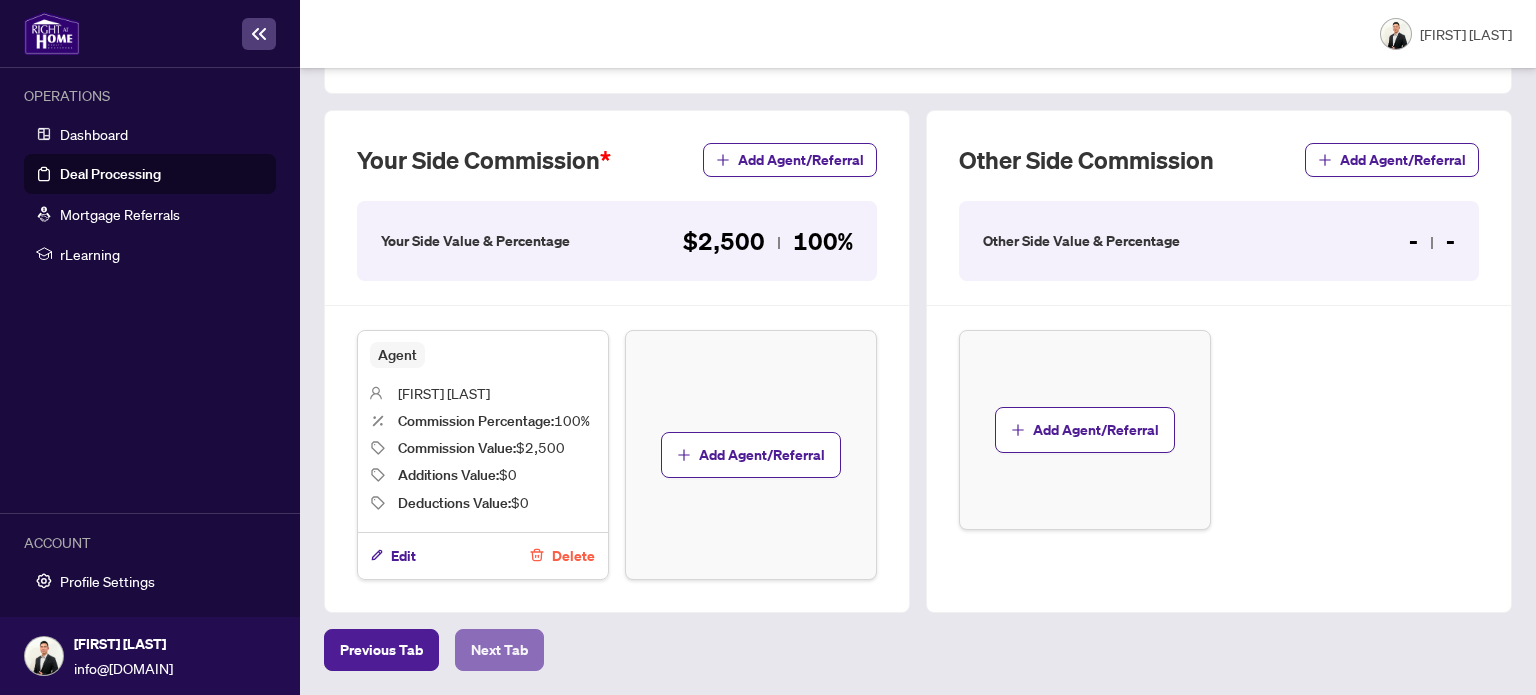 click on "Next Tab" at bounding box center (499, 650) 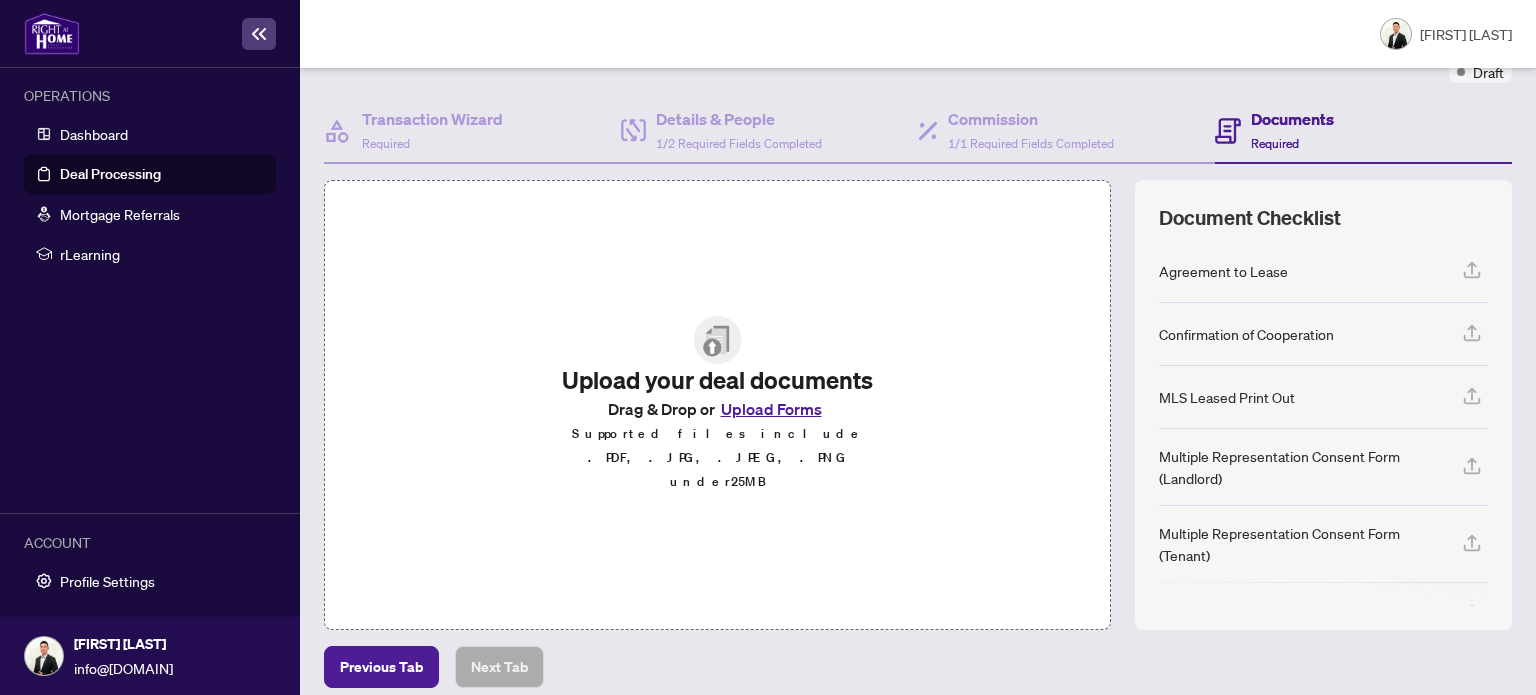 scroll, scrollTop: 0, scrollLeft: 0, axis: both 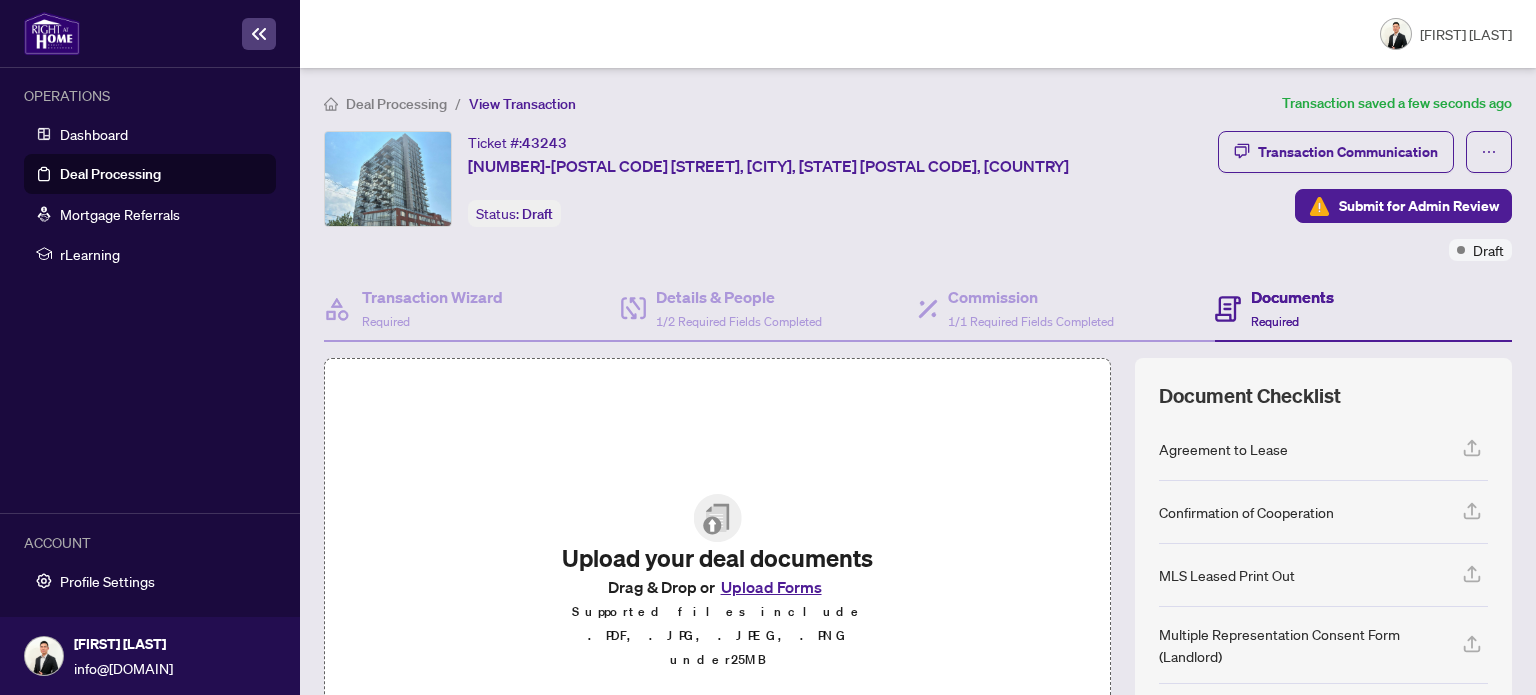 click on "[FIRST] [LAST]" at bounding box center (918, 34) 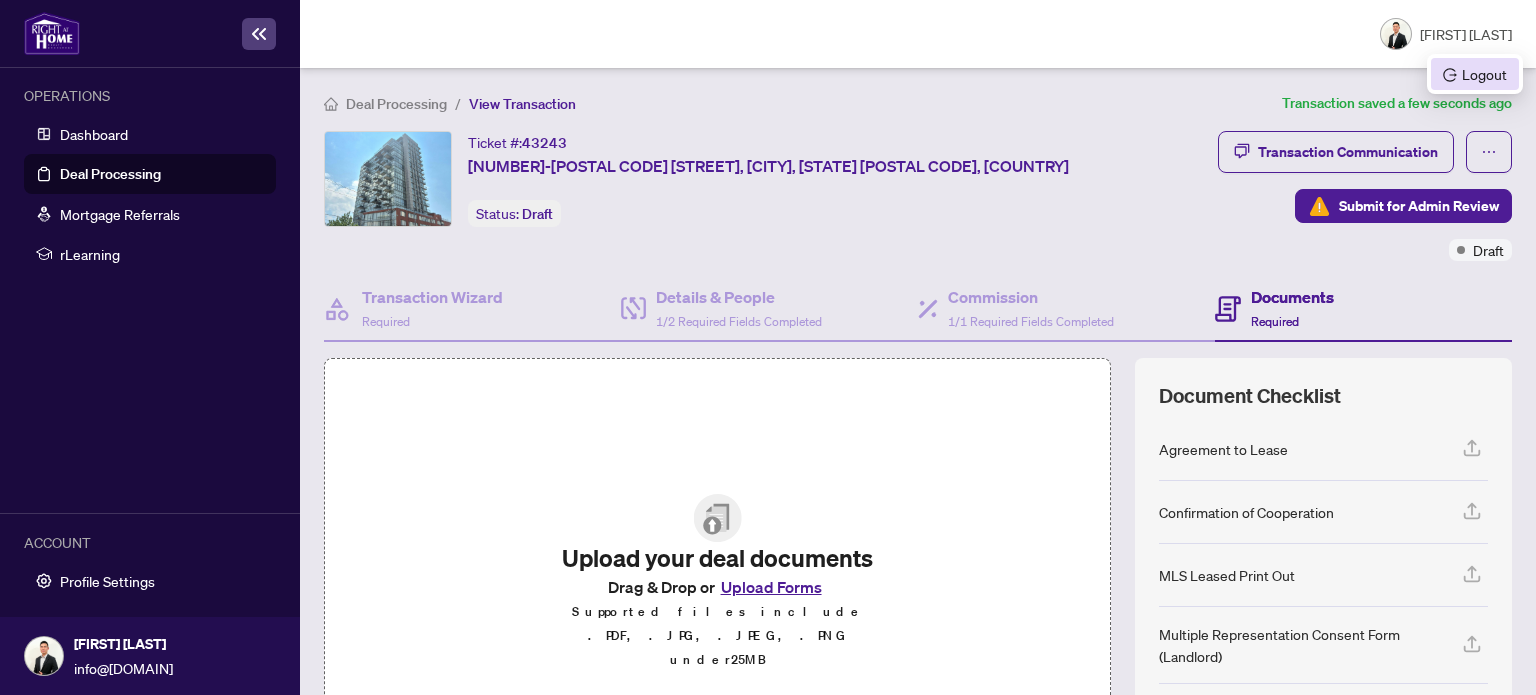 click on "Logout" at bounding box center (1475, 74) 